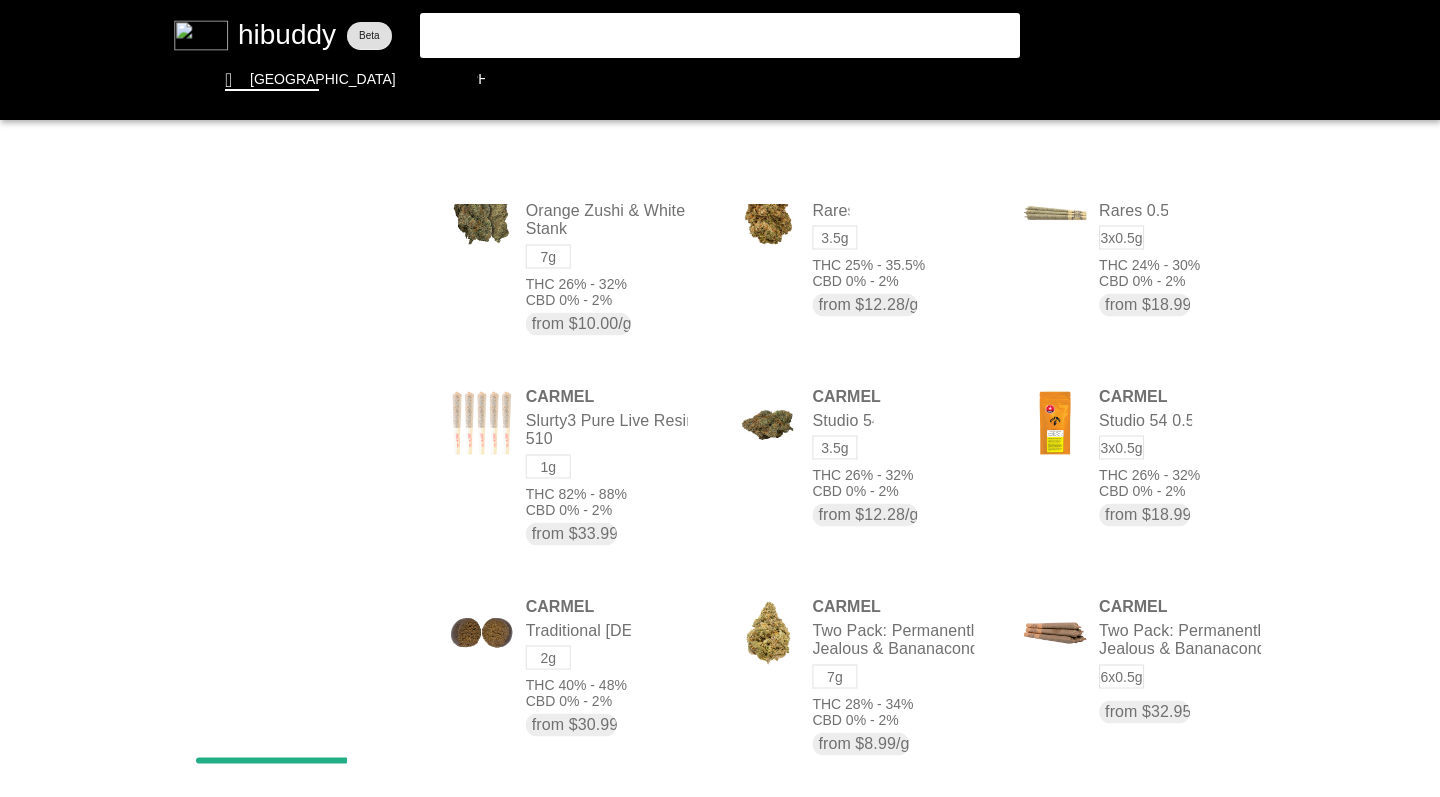 scroll, scrollTop: 0, scrollLeft: 0, axis: both 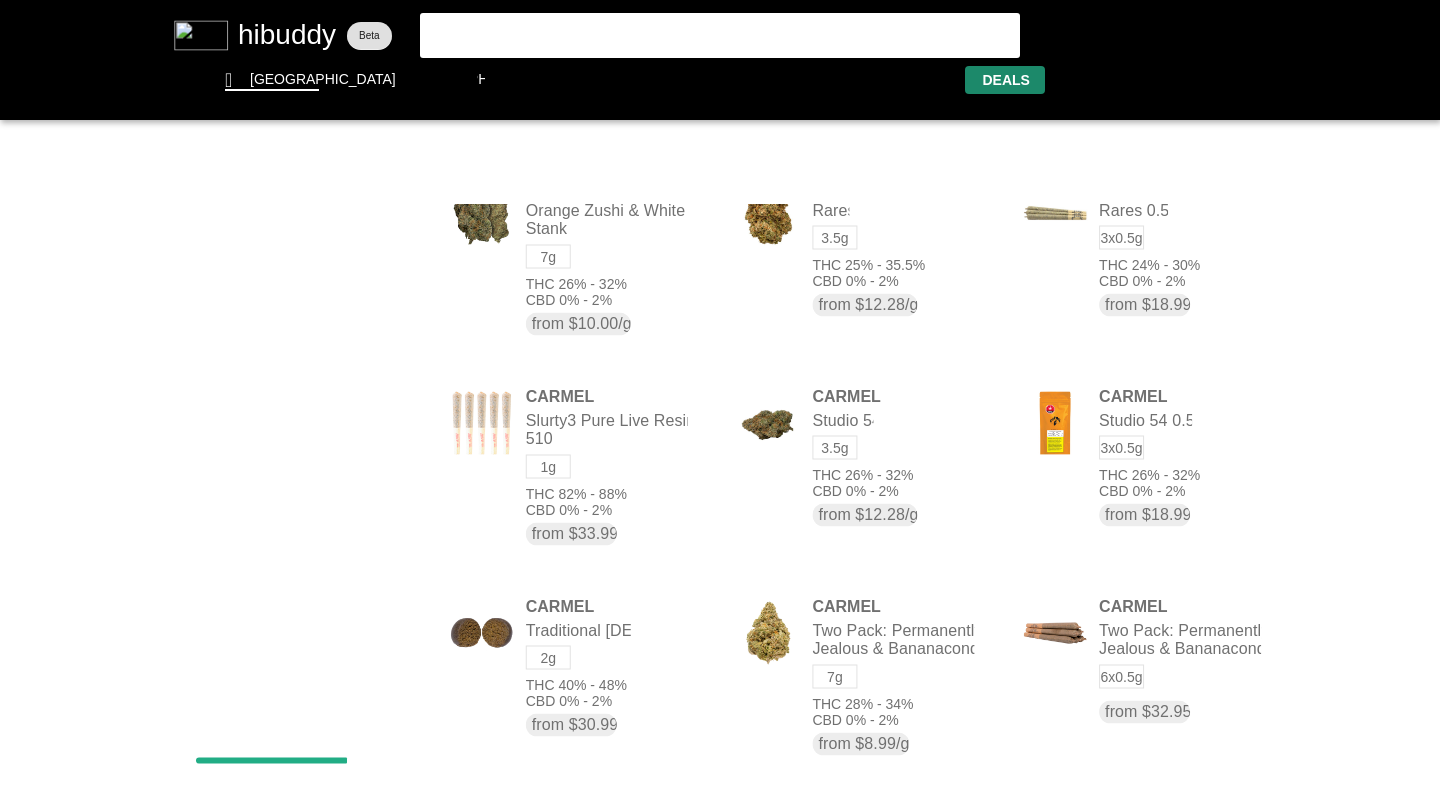 click at bounding box center (720, 398) 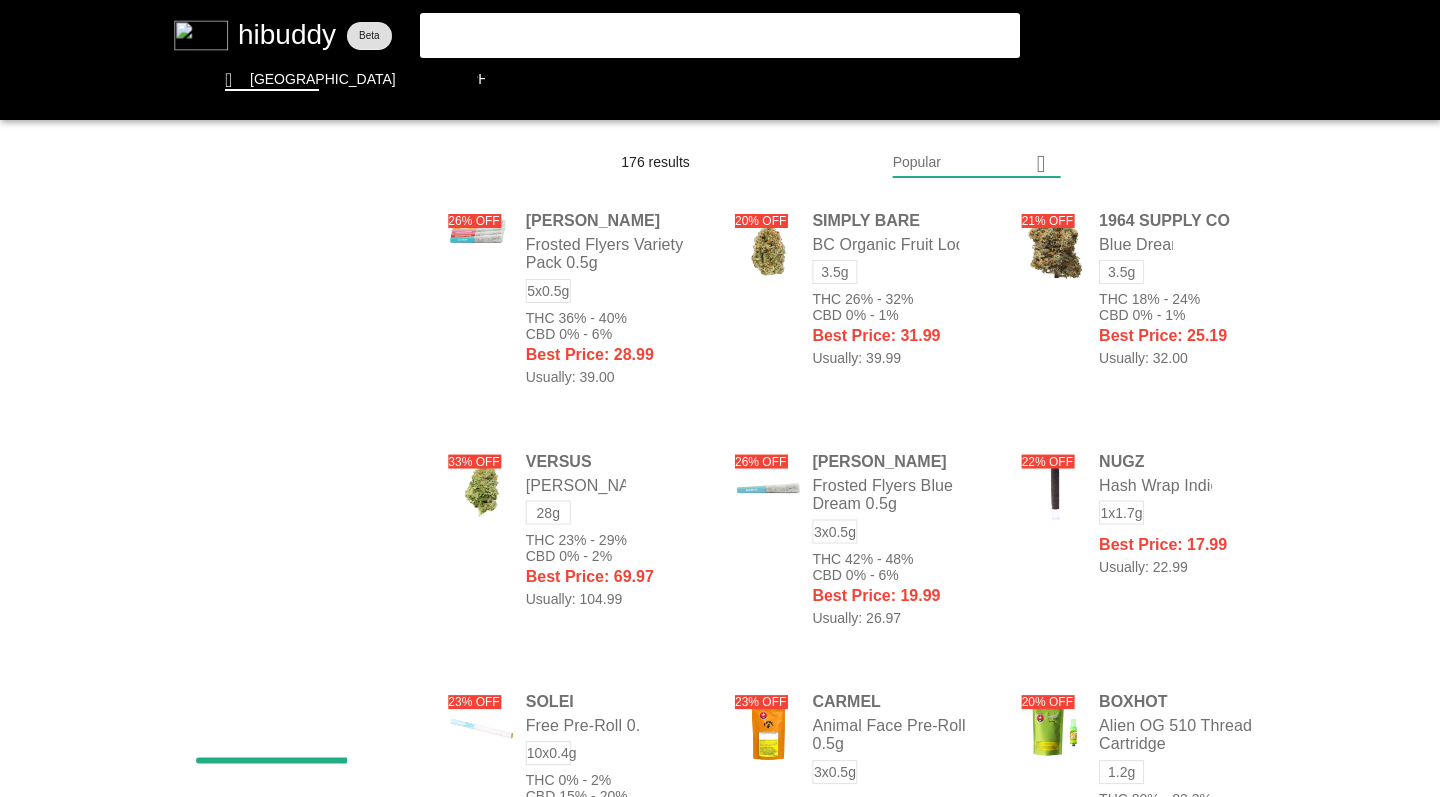 click at bounding box center [720, 398] 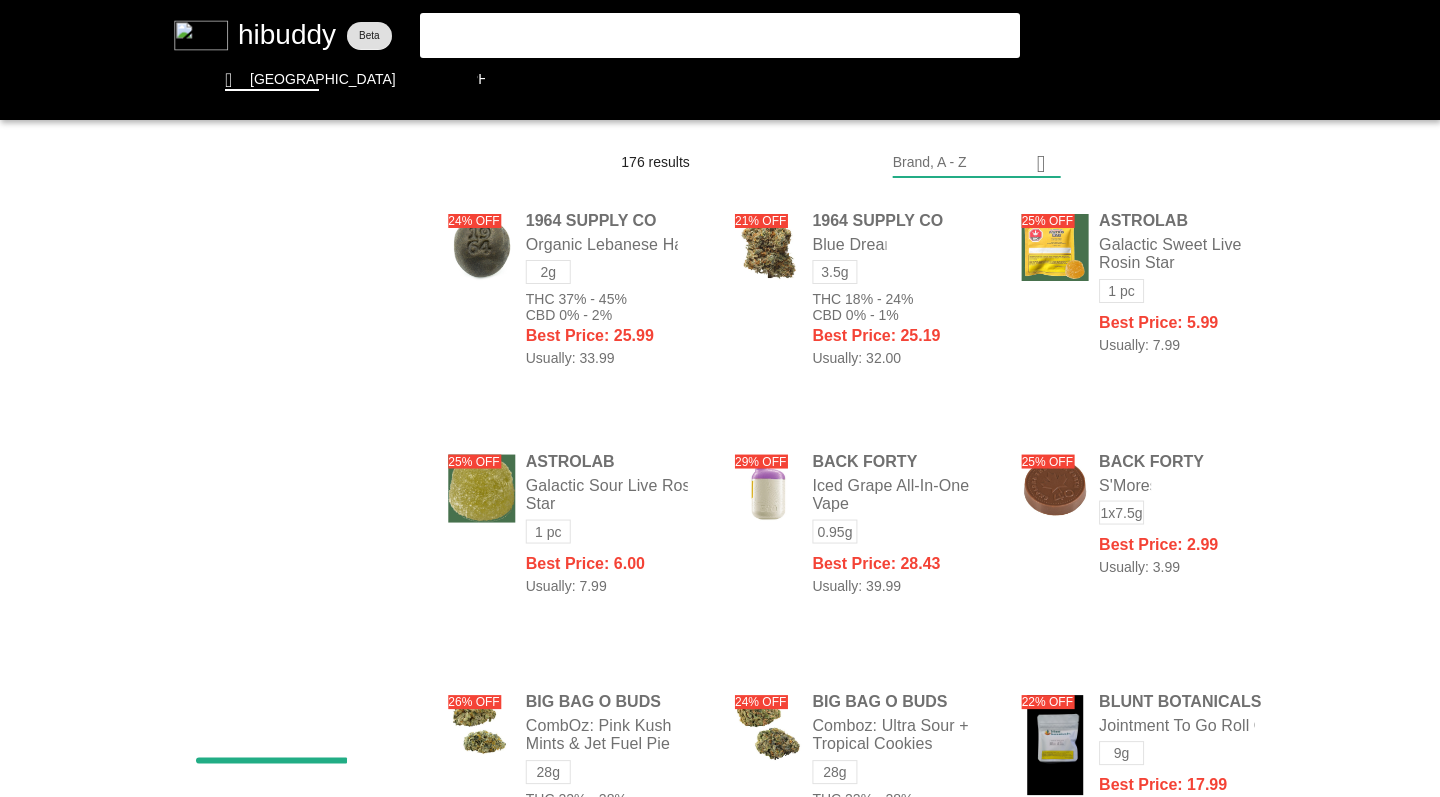 click at bounding box center [720, 398] 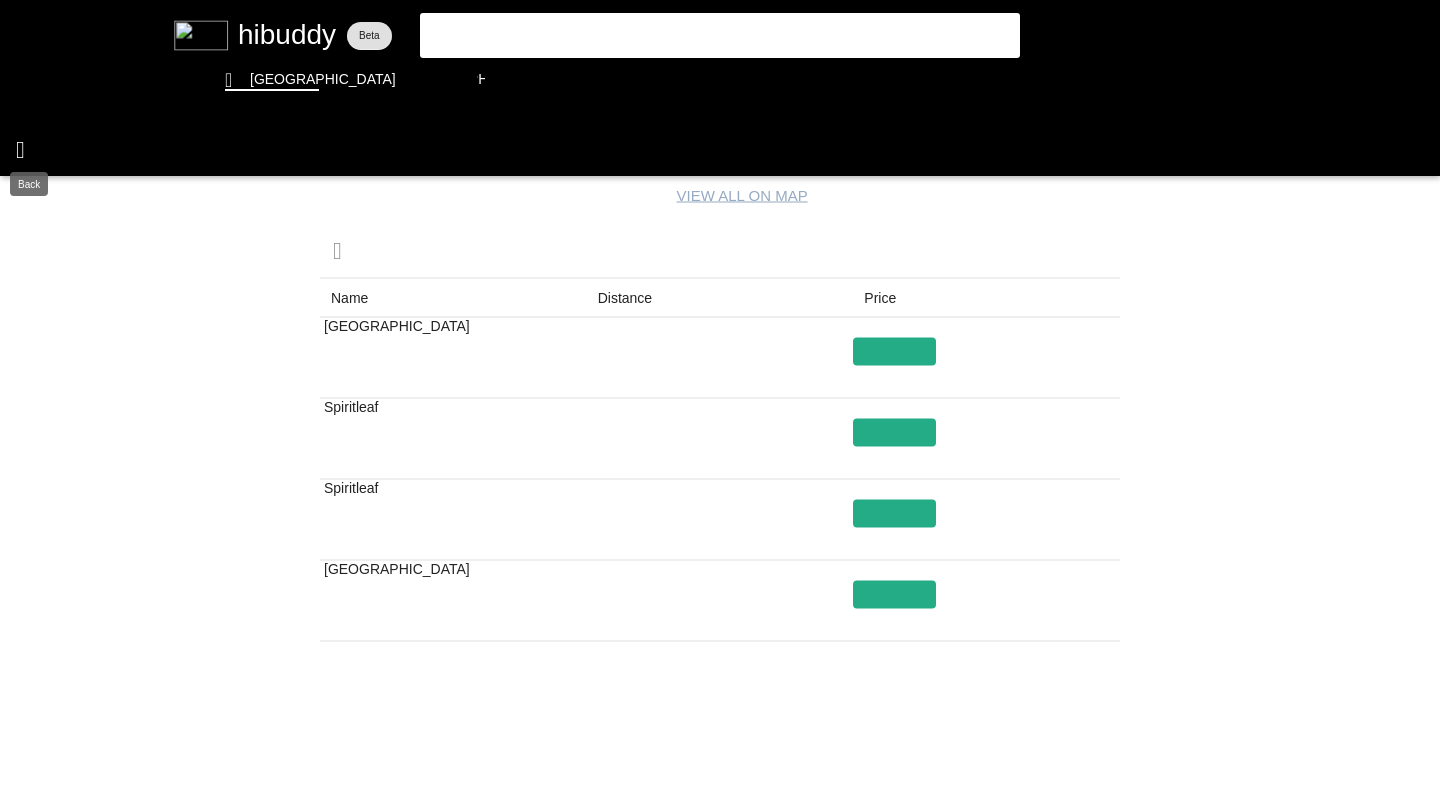 click at bounding box center (720, 398) 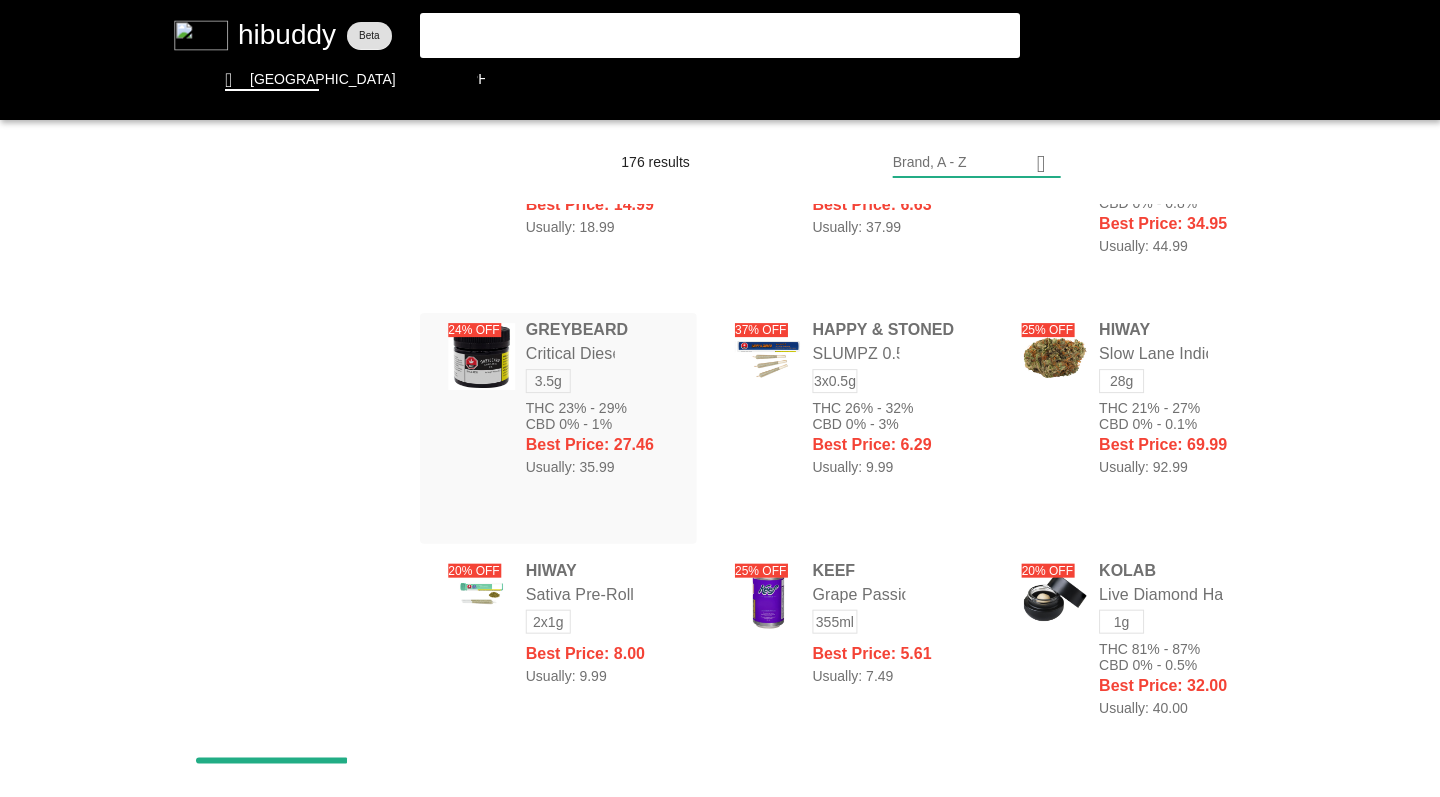 click at bounding box center [720, 398] 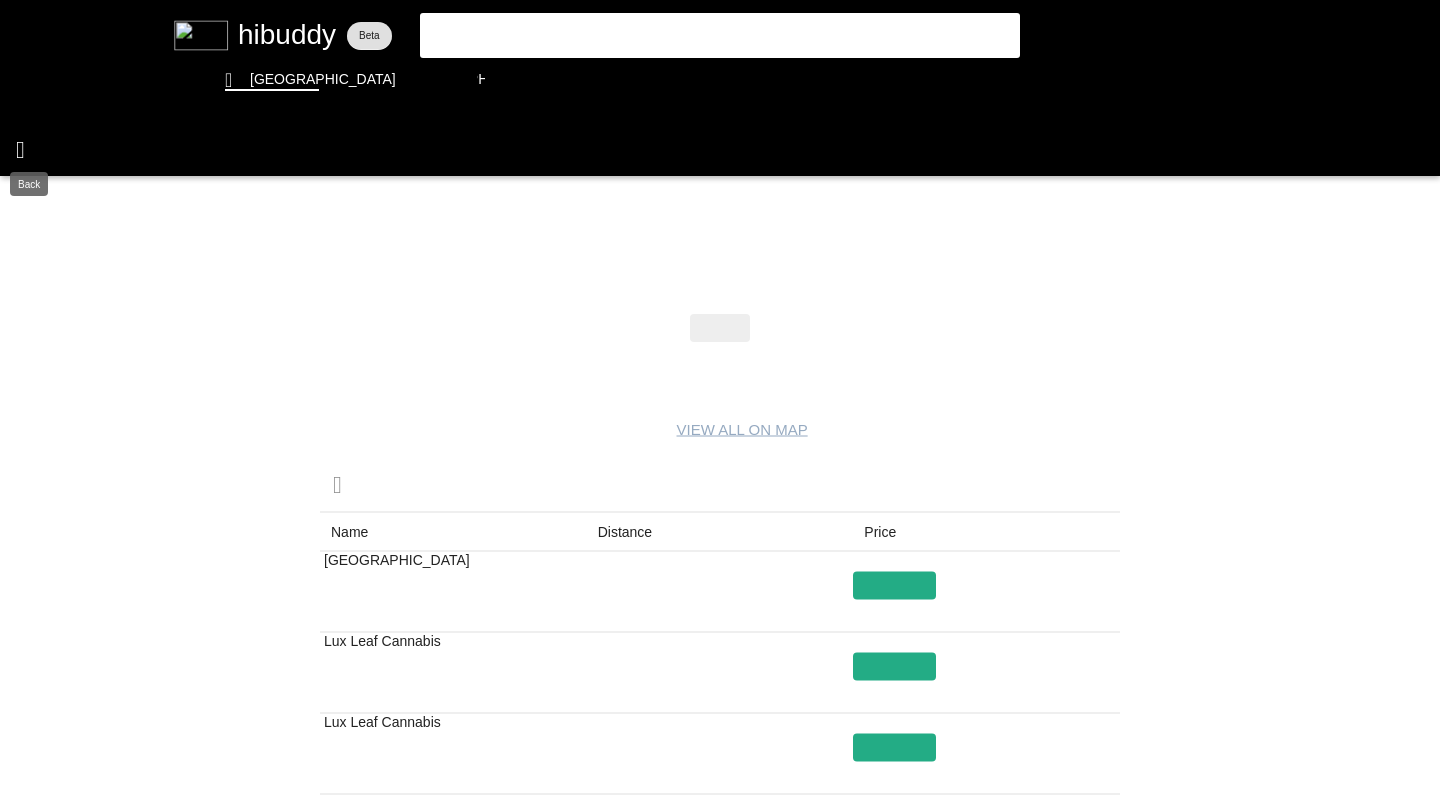 click at bounding box center [720, 398] 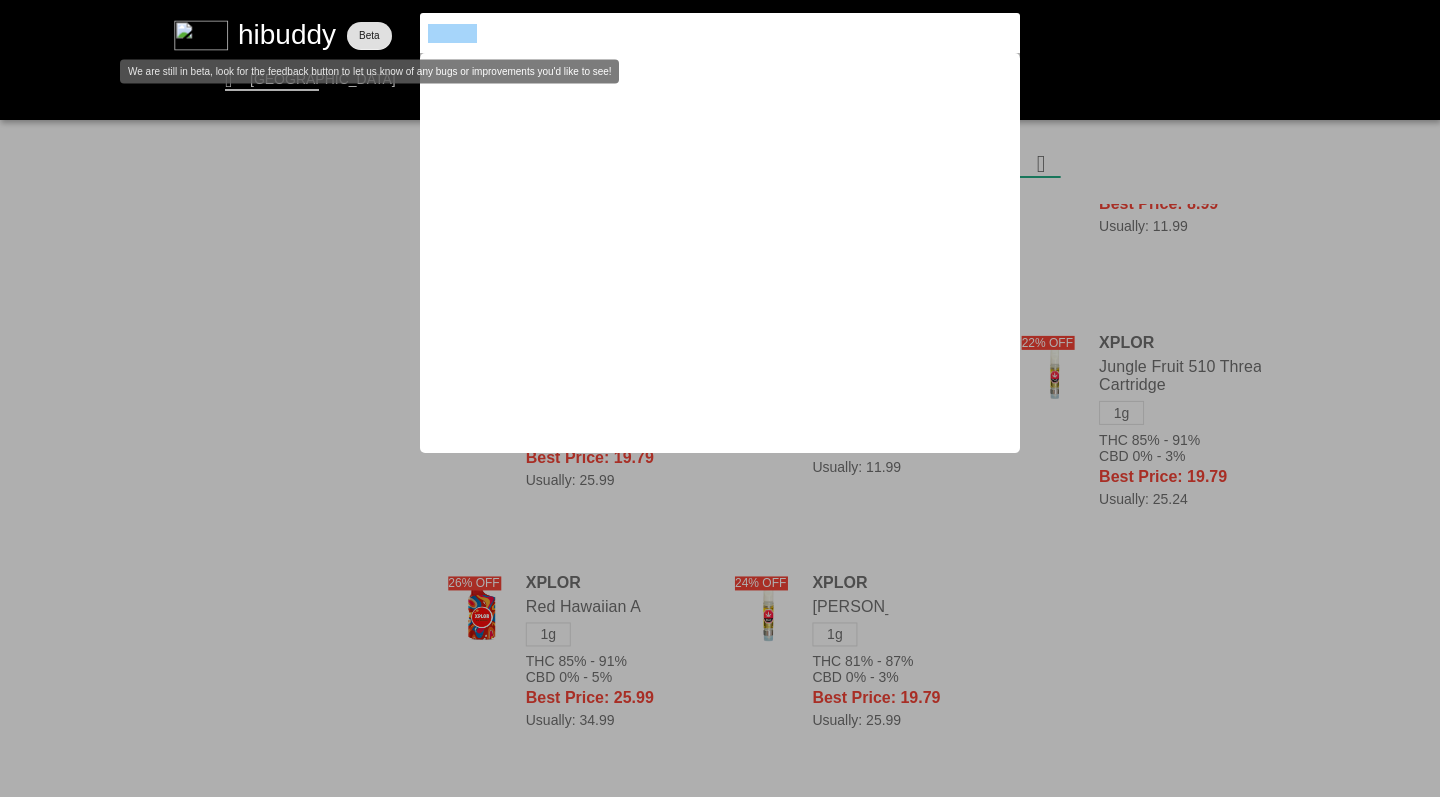 drag, startPoint x: 491, startPoint y: 26, endPoint x: 379, endPoint y: 23, distance: 112.04017 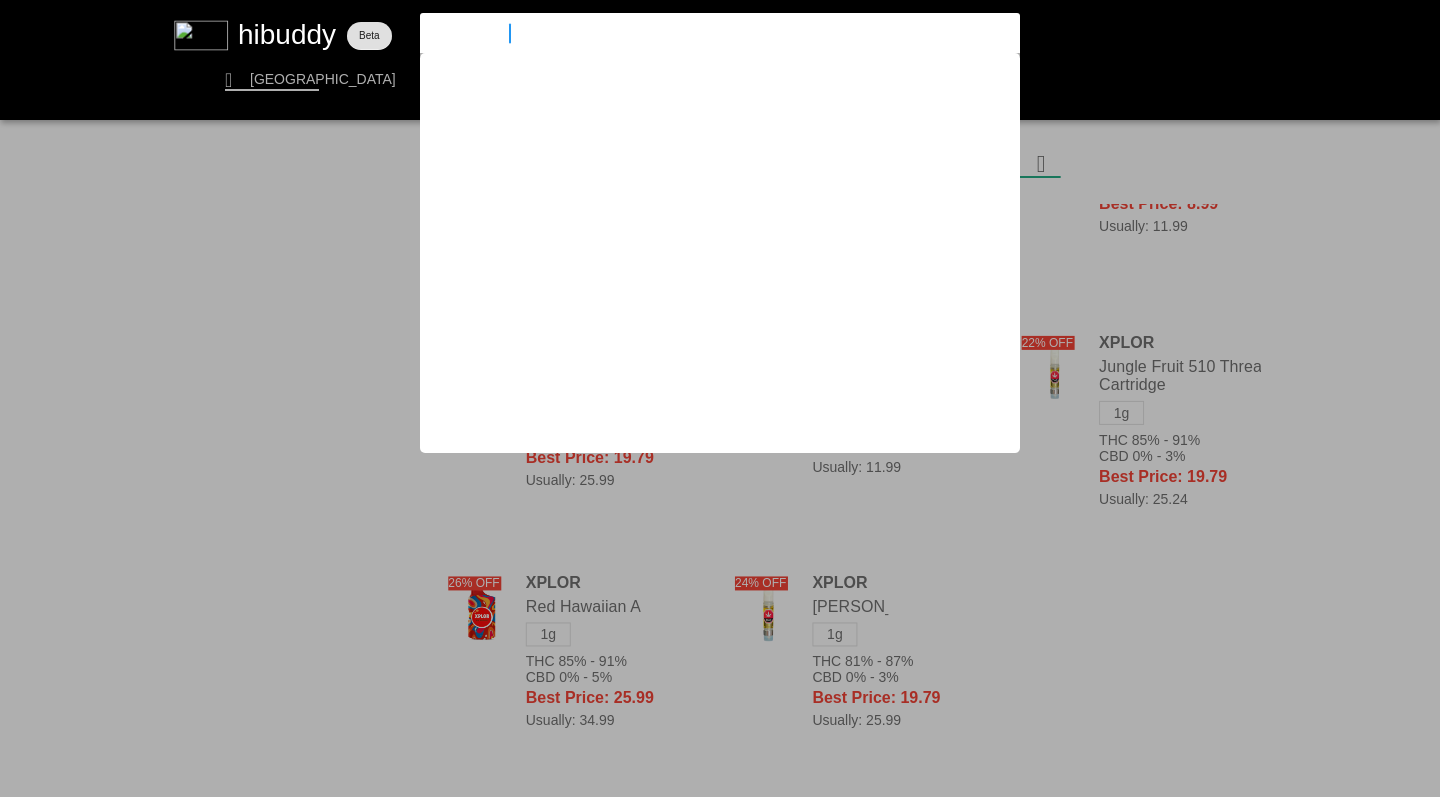 type on "UNCOMMON" 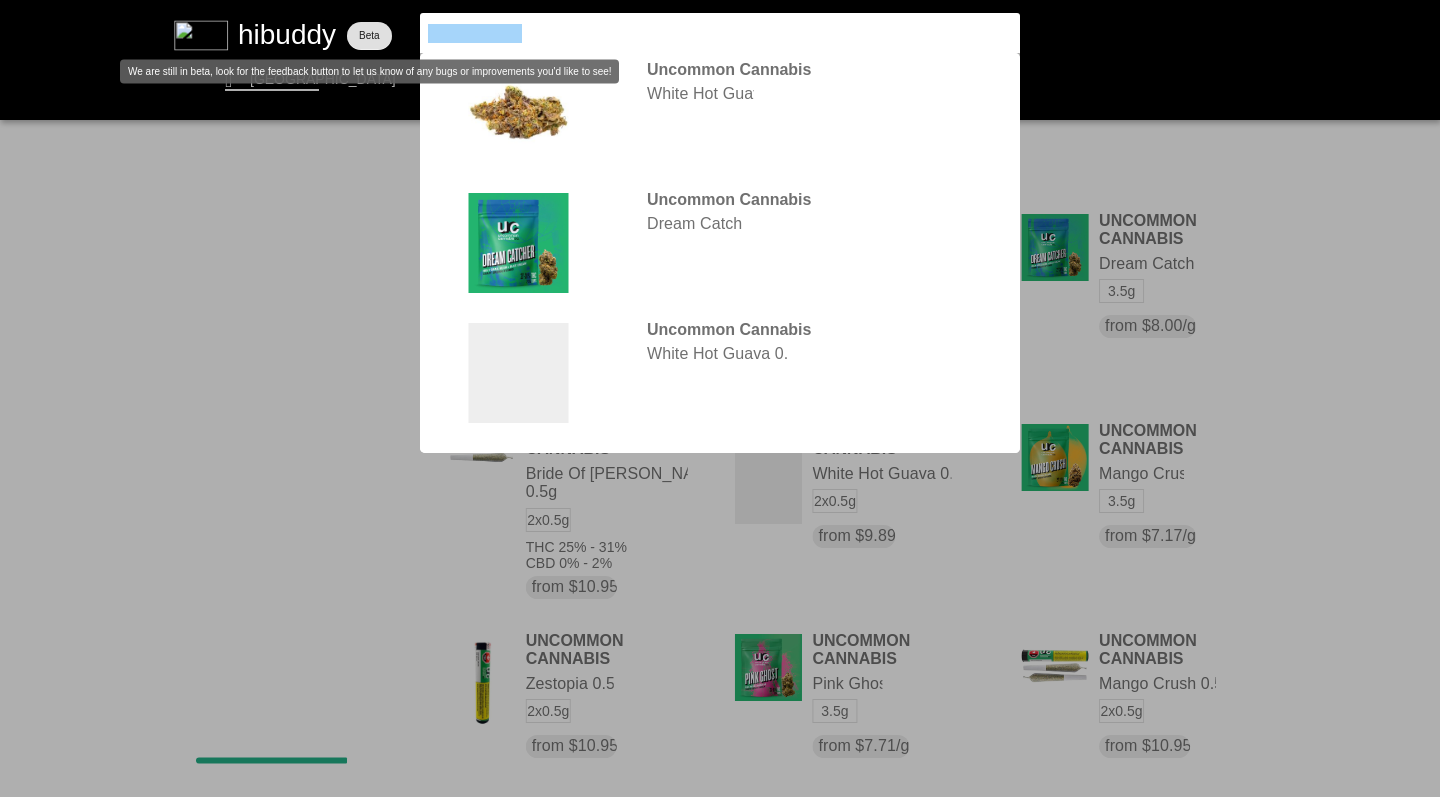 drag, startPoint x: 530, startPoint y: 34, endPoint x: 364, endPoint y: 22, distance: 166.43317 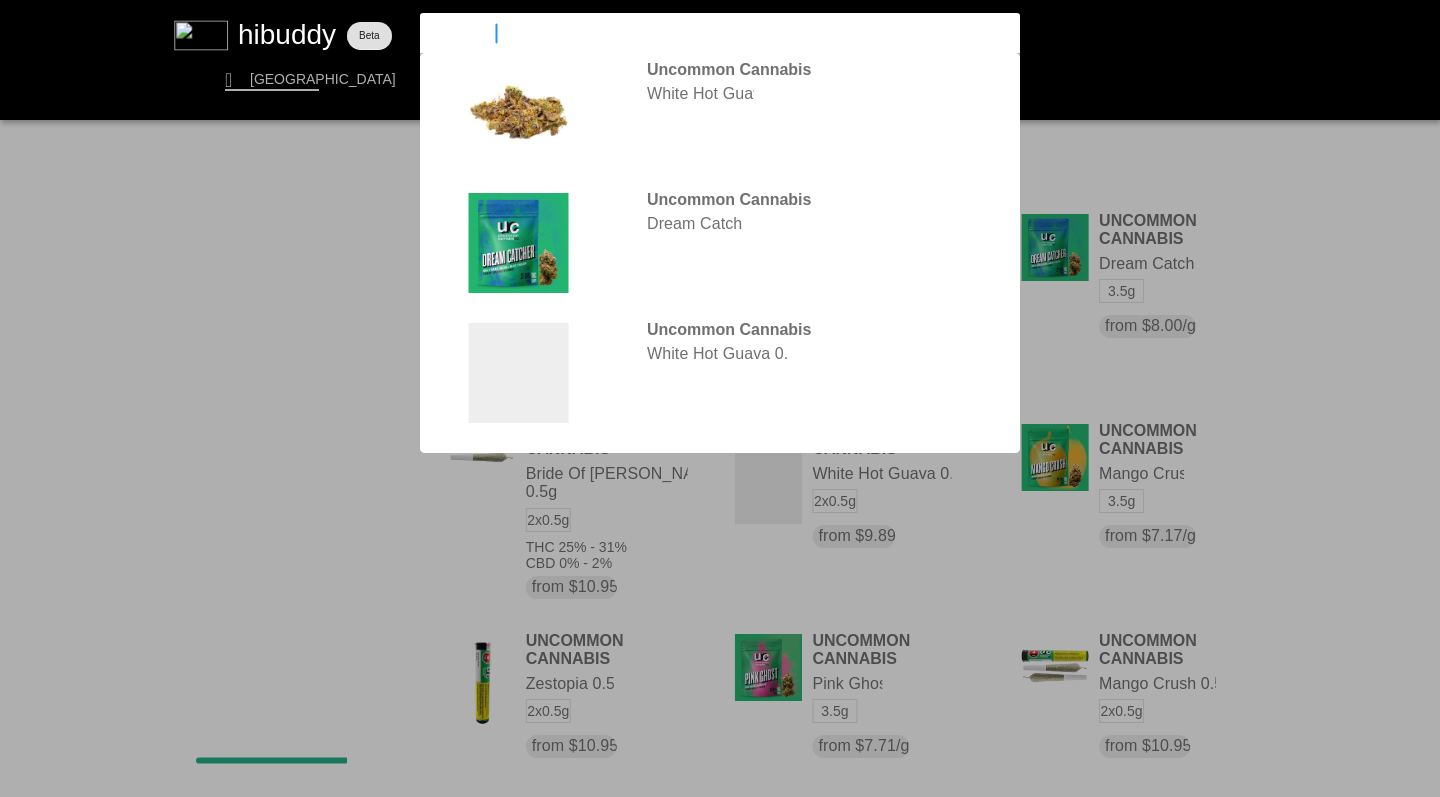 type on "WILDCARD" 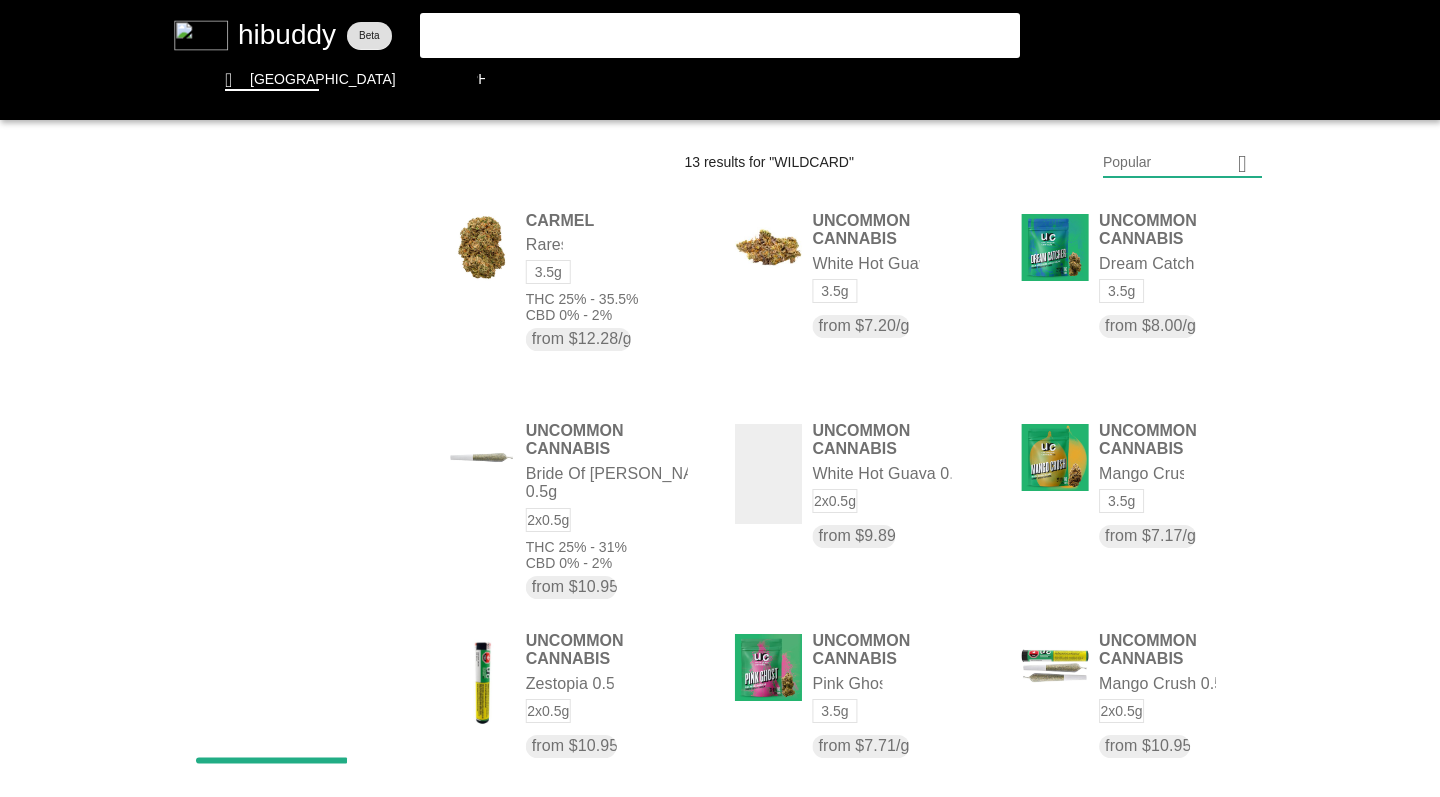 click at bounding box center [720, 398] 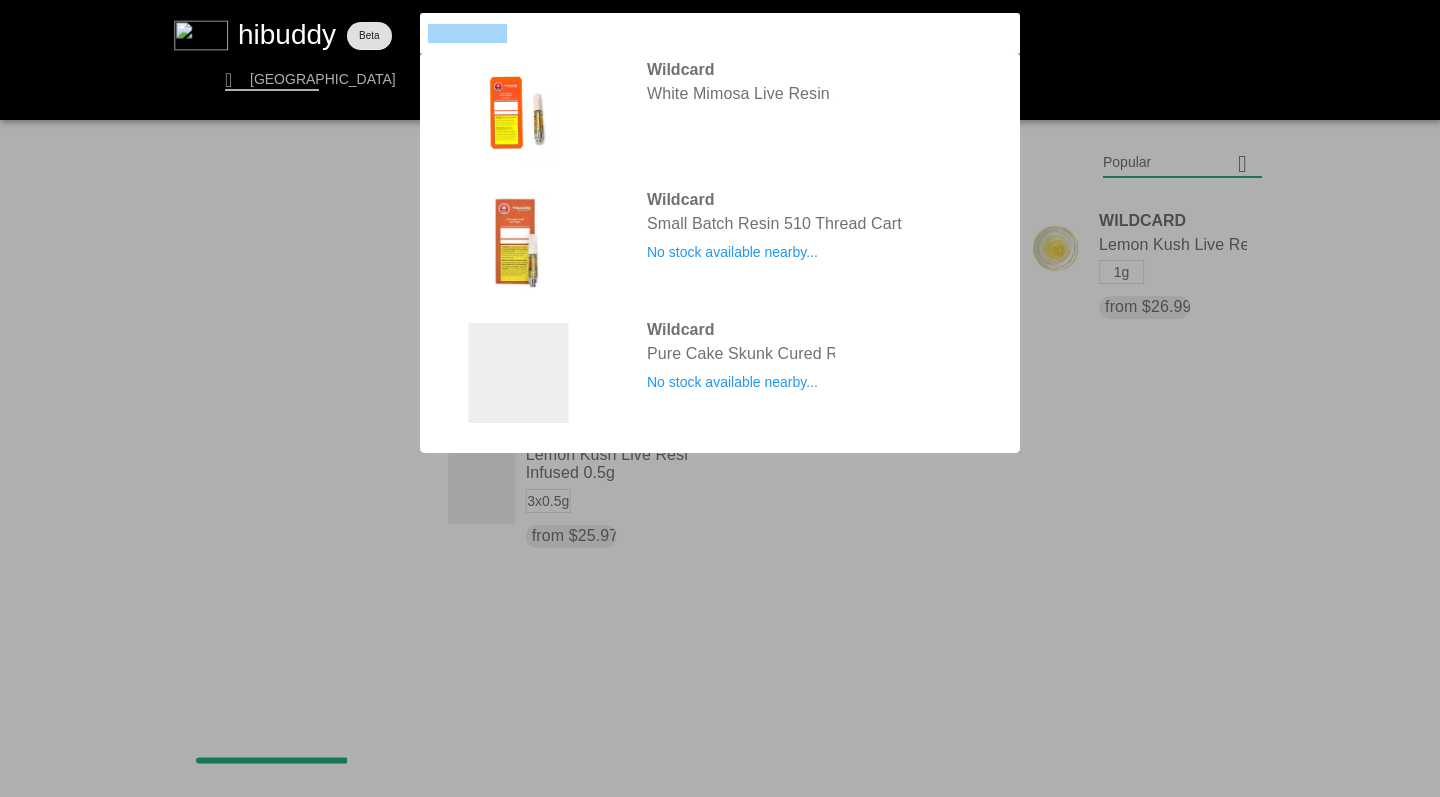drag, startPoint x: 513, startPoint y: 31, endPoint x: 403, endPoint y: 23, distance: 110.29053 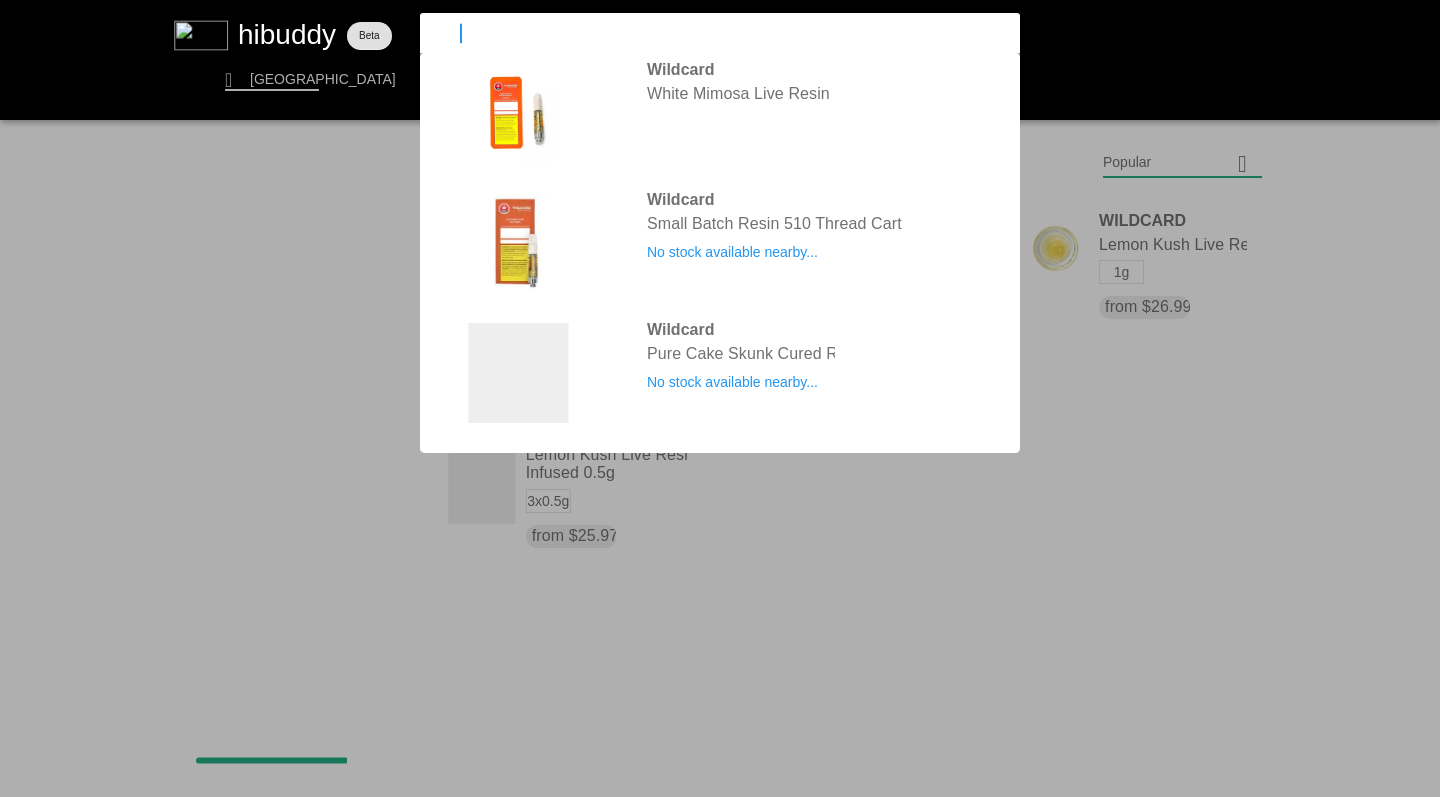type on "SITKA" 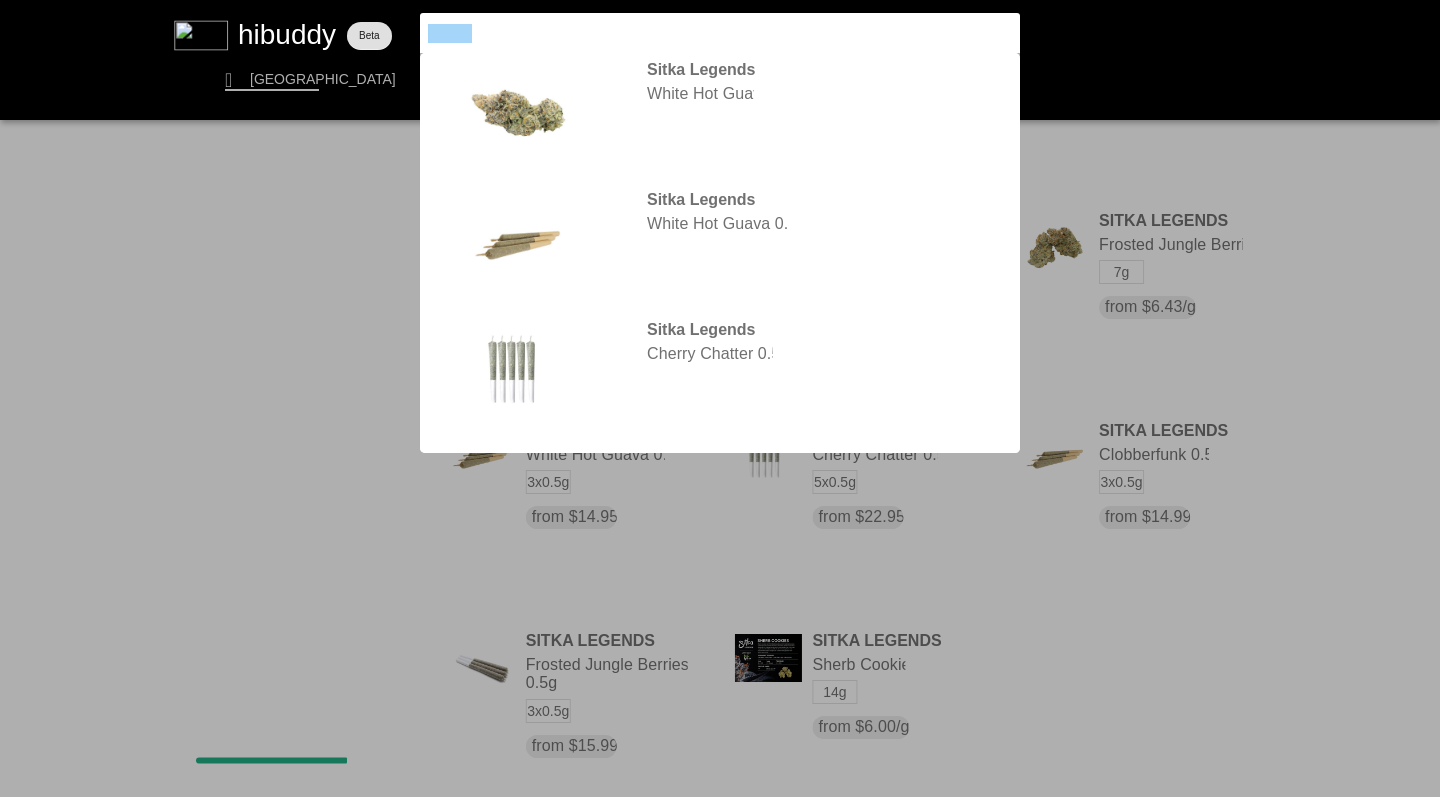 drag, startPoint x: 482, startPoint y: 33, endPoint x: 399, endPoint y: 31, distance: 83.02409 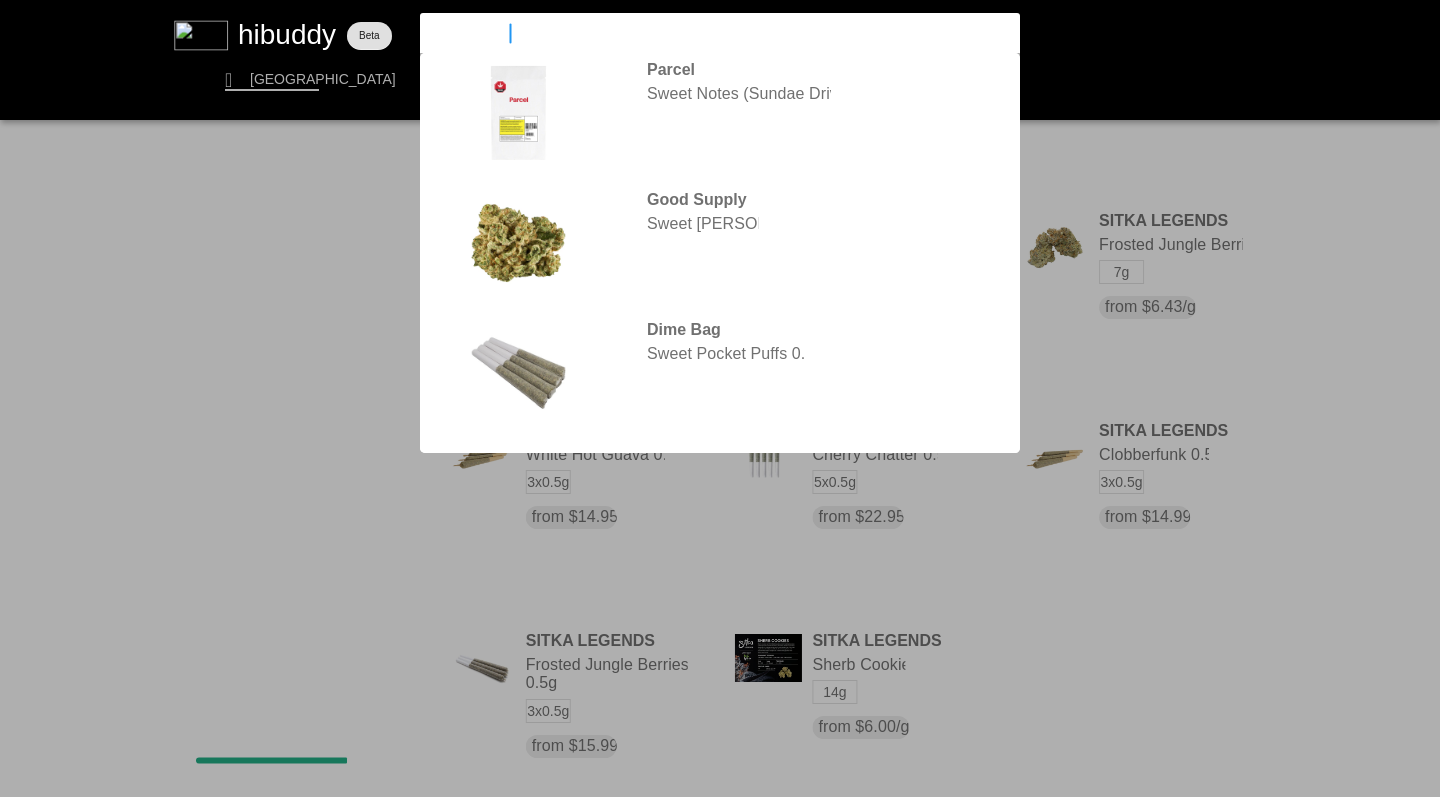 type on "SWEETGRASS" 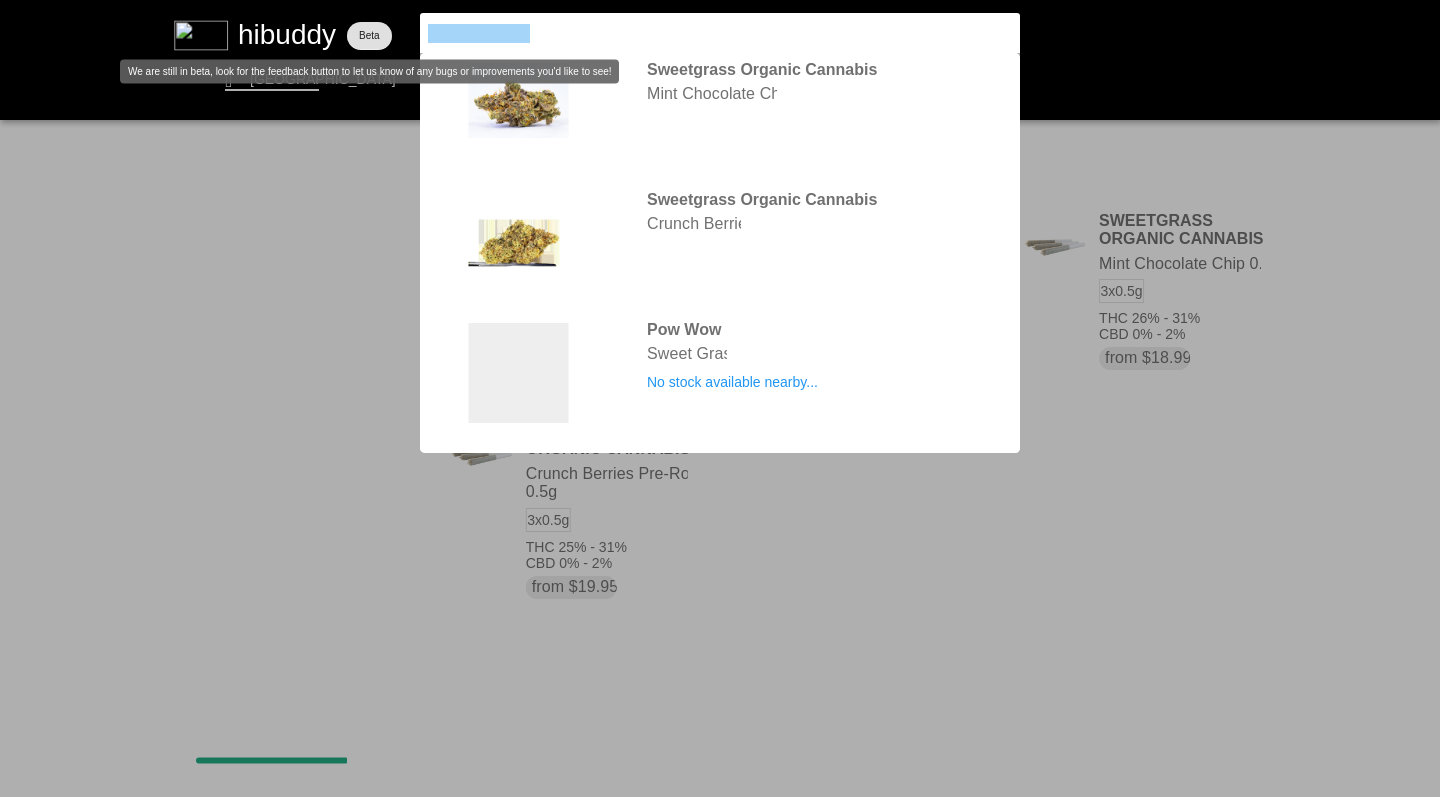 drag, startPoint x: 536, startPoint y: 36, endPoint x: 376, endPoint y: 34, distance: 160.0125 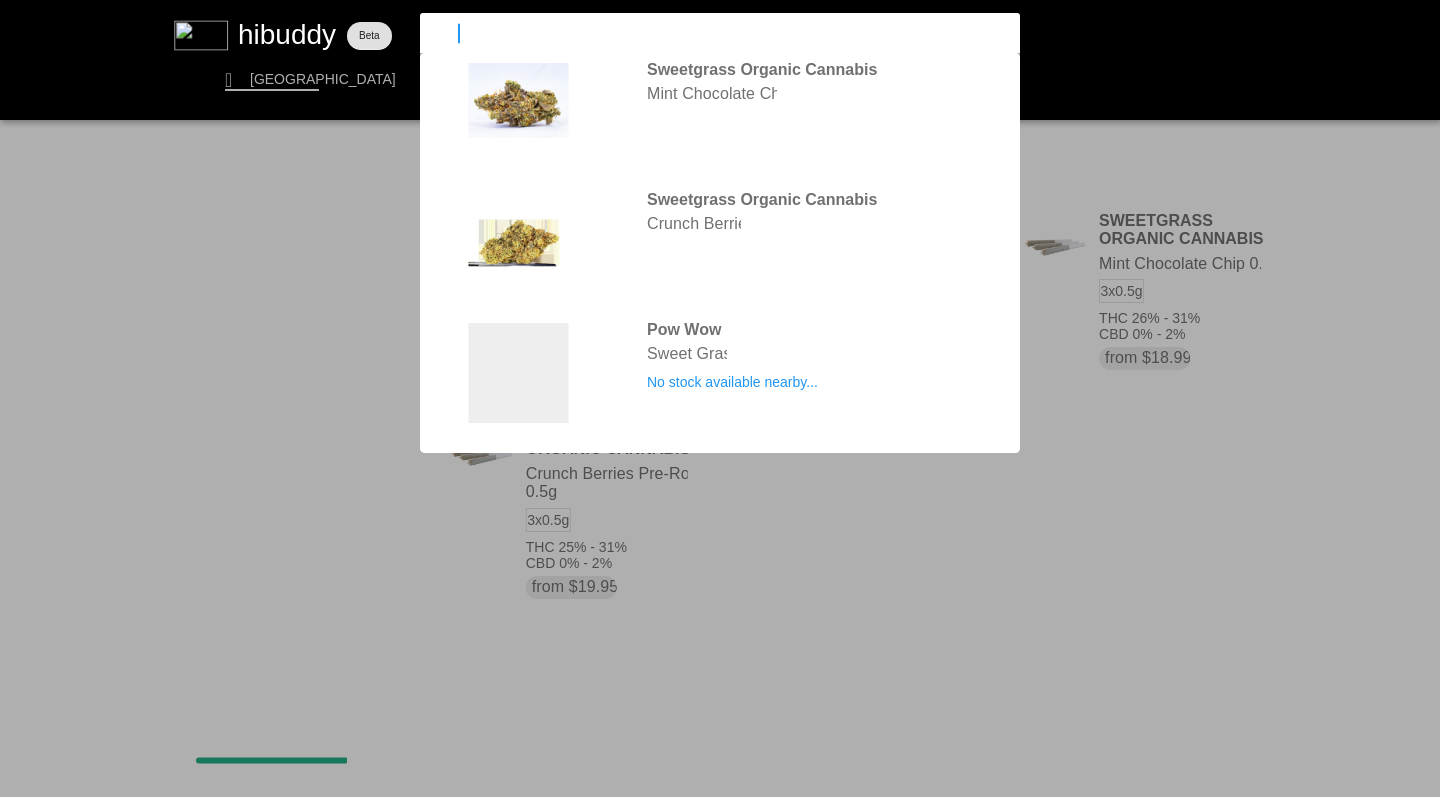 type on "SUGR" 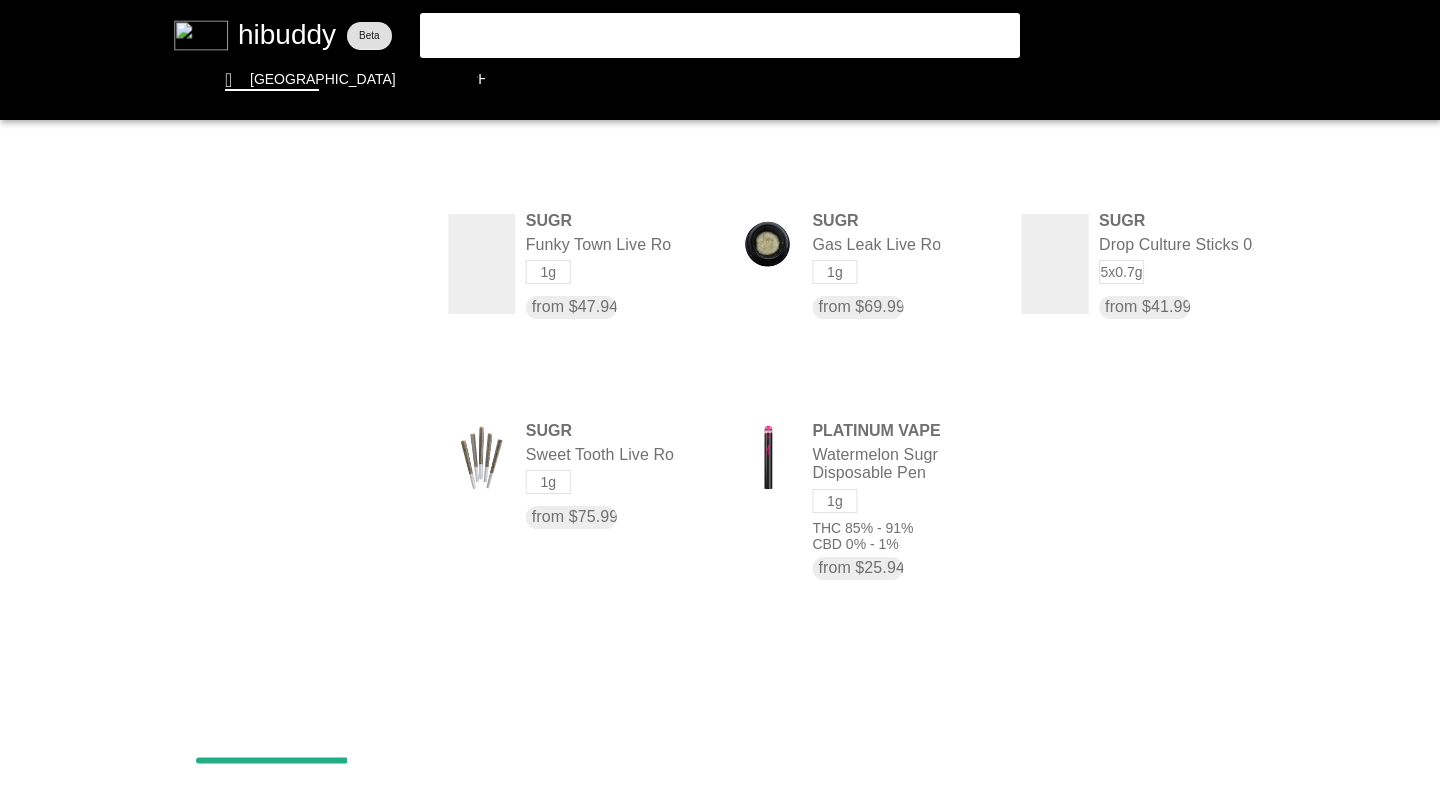 click at bounding box center [720, 398] 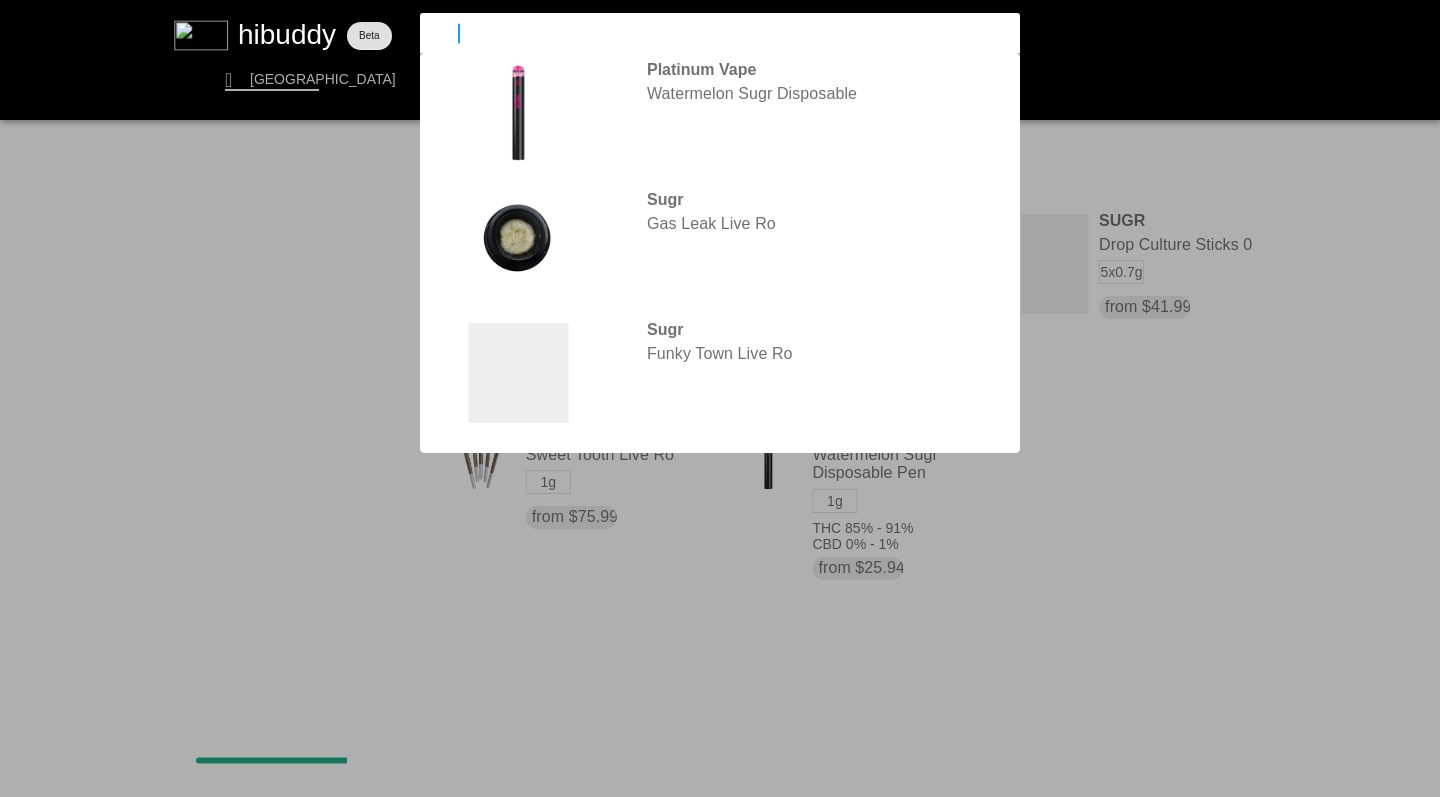 type on "S" 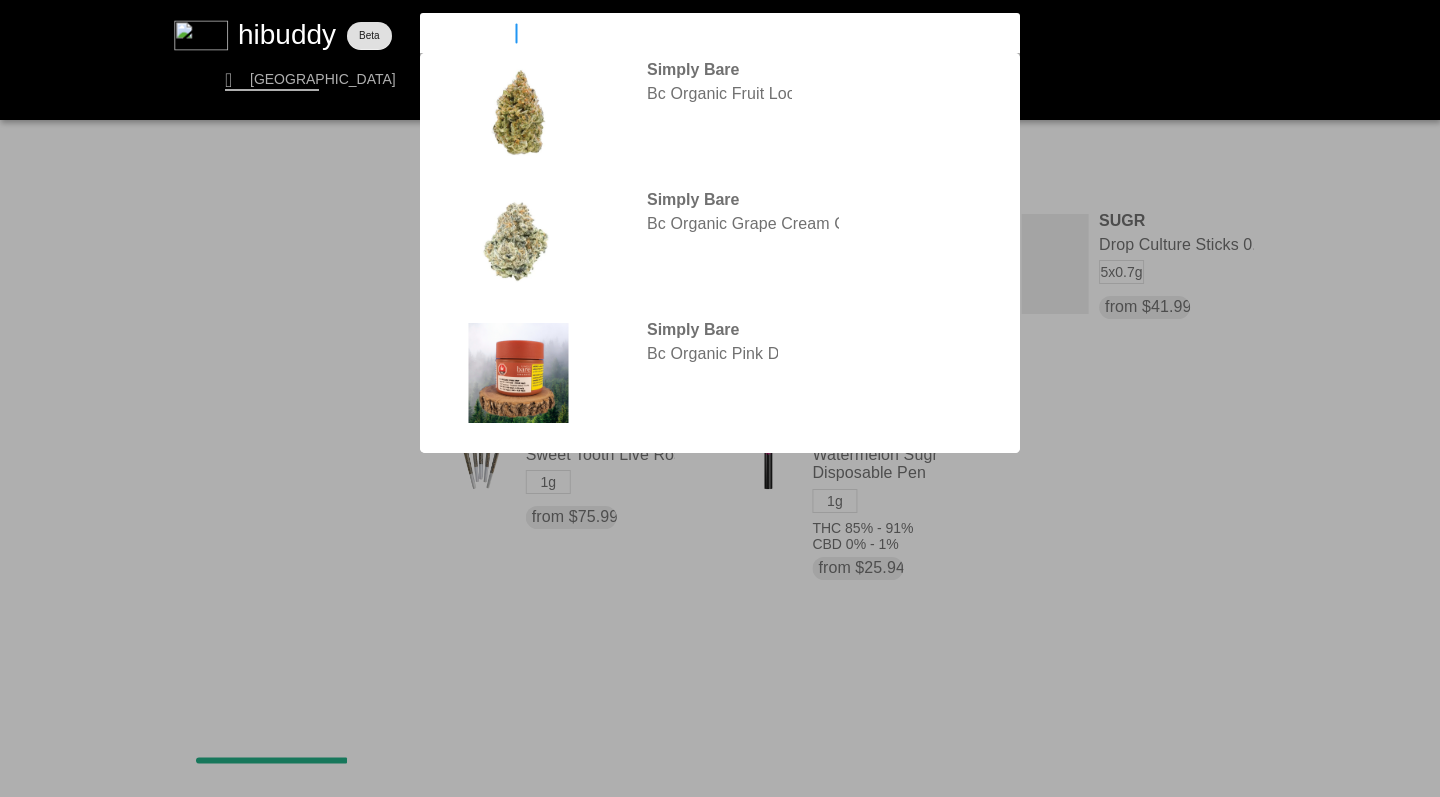 type on "SIMPLY BARE" 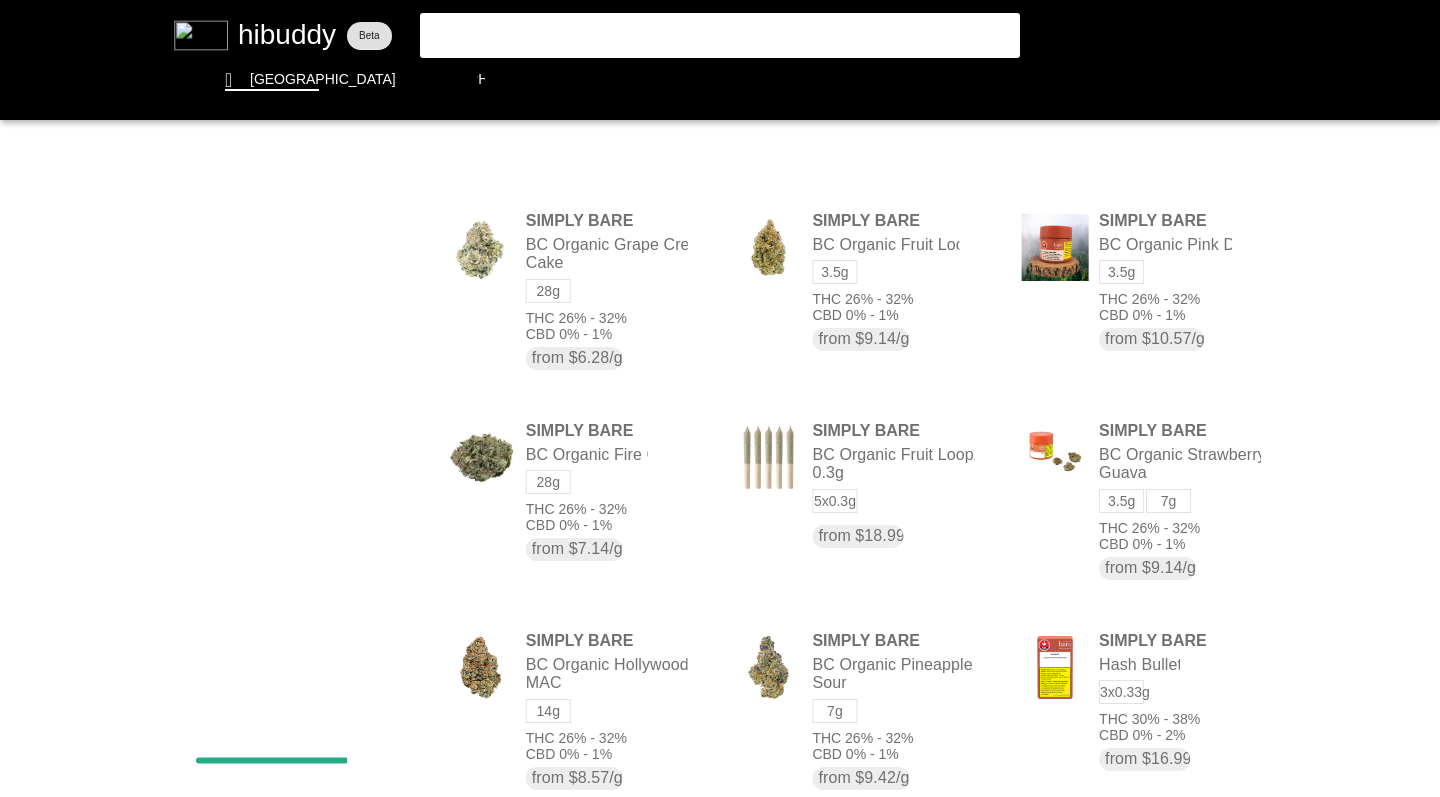 click at bounding box center [720, 398] 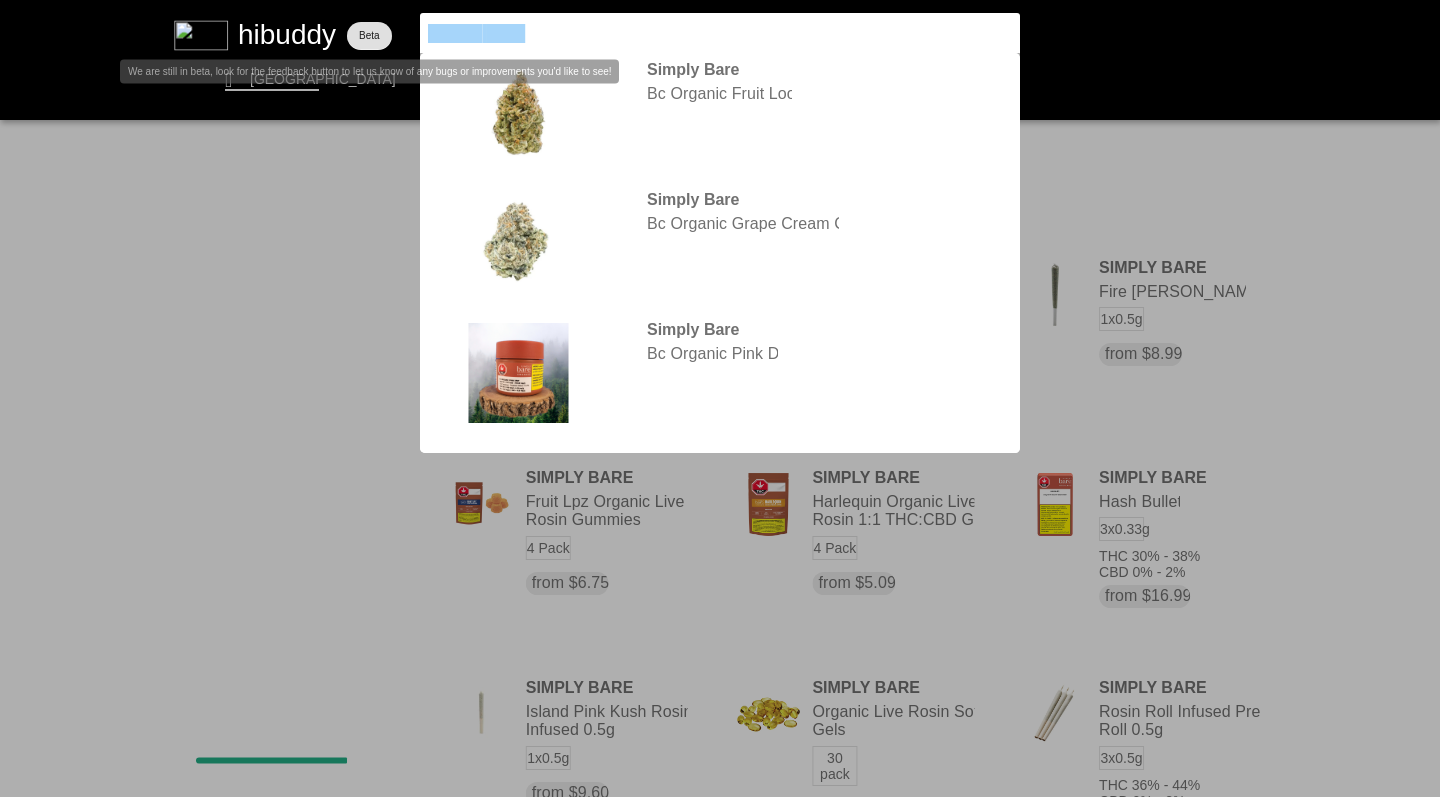 drag, startPoint x: 539, startPoint y: 33, endPoint x: 287, endPoint y: -5, distance: 254.84897 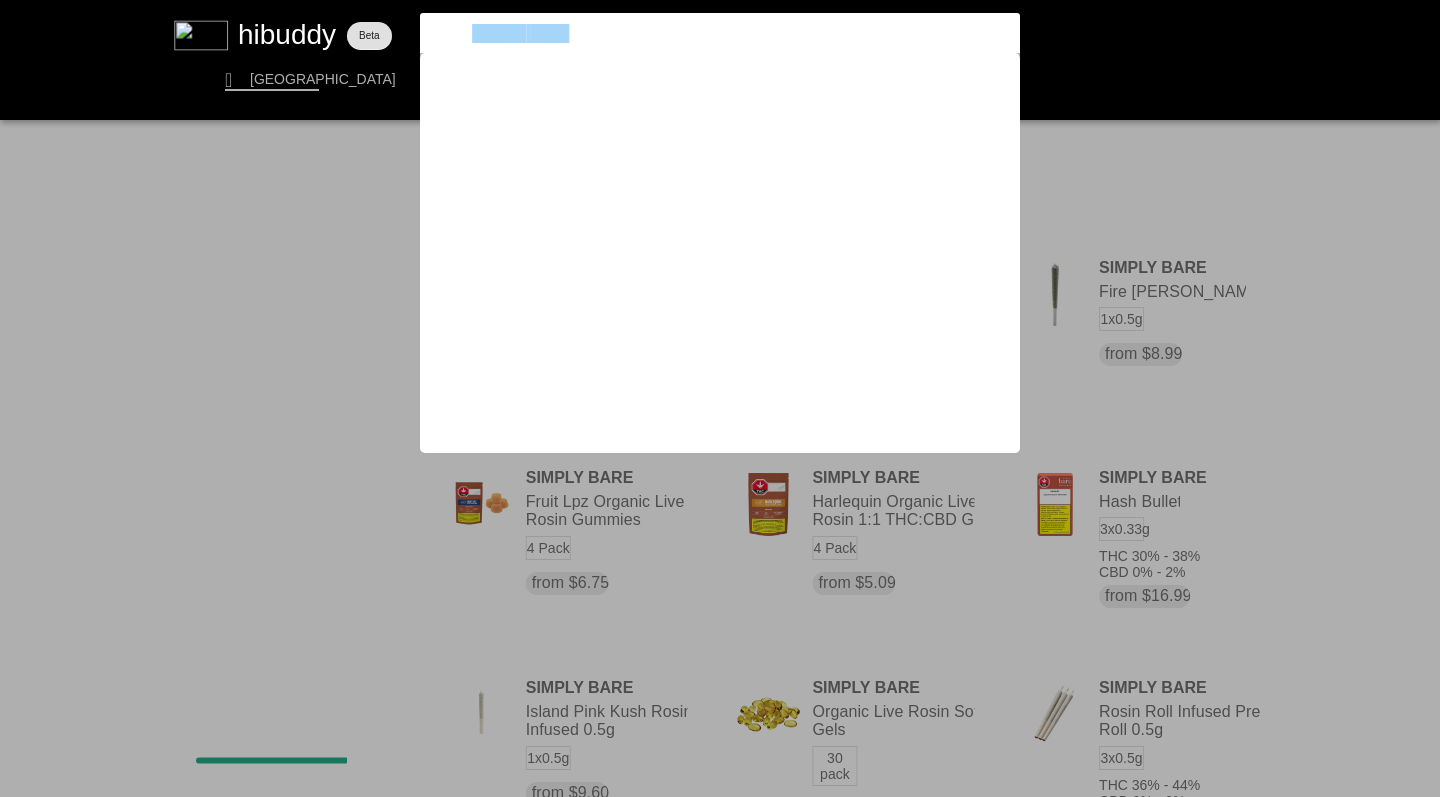 drag, startPoint x: 578, startPoint y: 36, endPoint x: 472, endPoint y: 32, distance: 106.07545 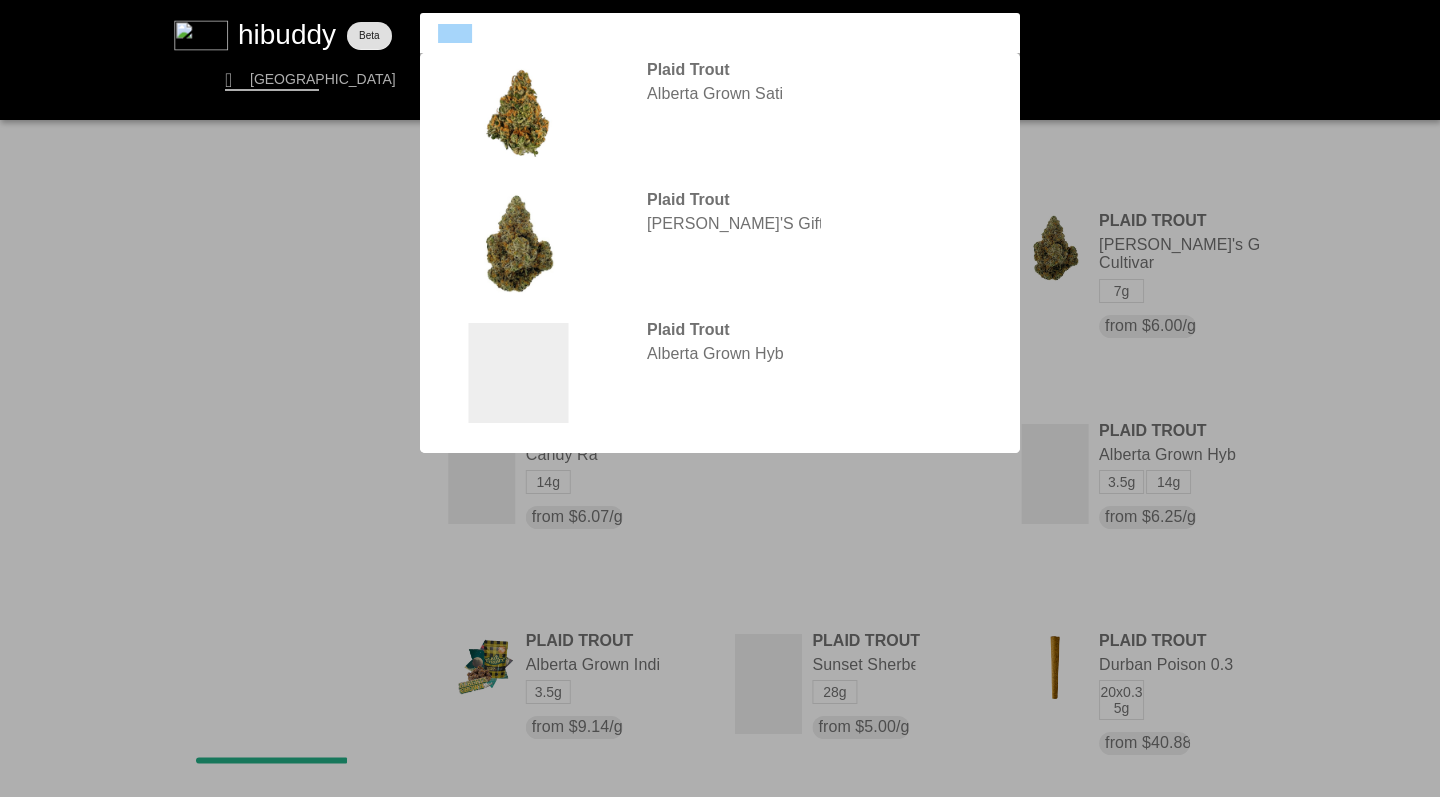 drag, startPoint x: 483, startPoint y: 36, endPoint x: 434, endPoint y: 29, distance: 49.497475 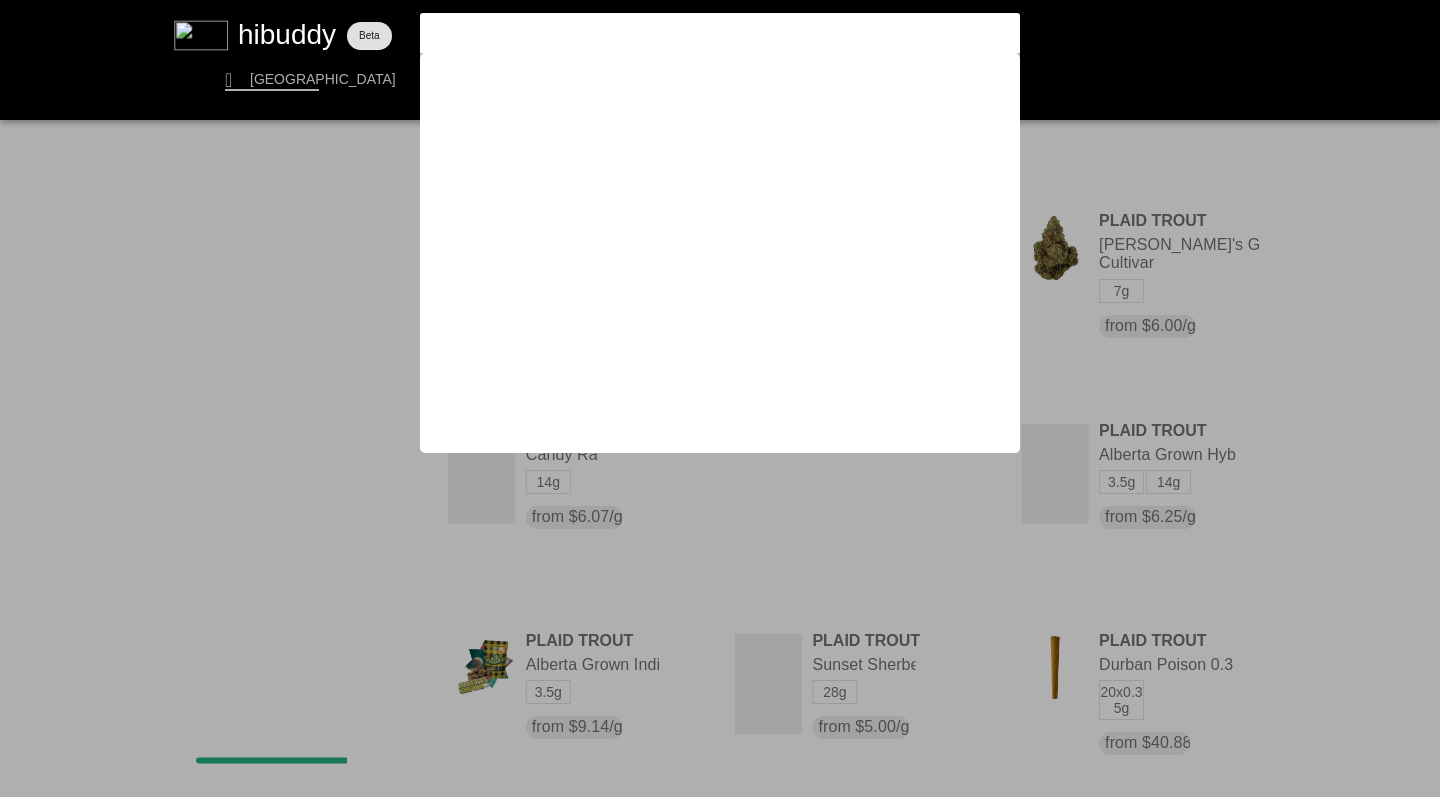 click on "PISTOLLAID" at bounding box center (703, 33) 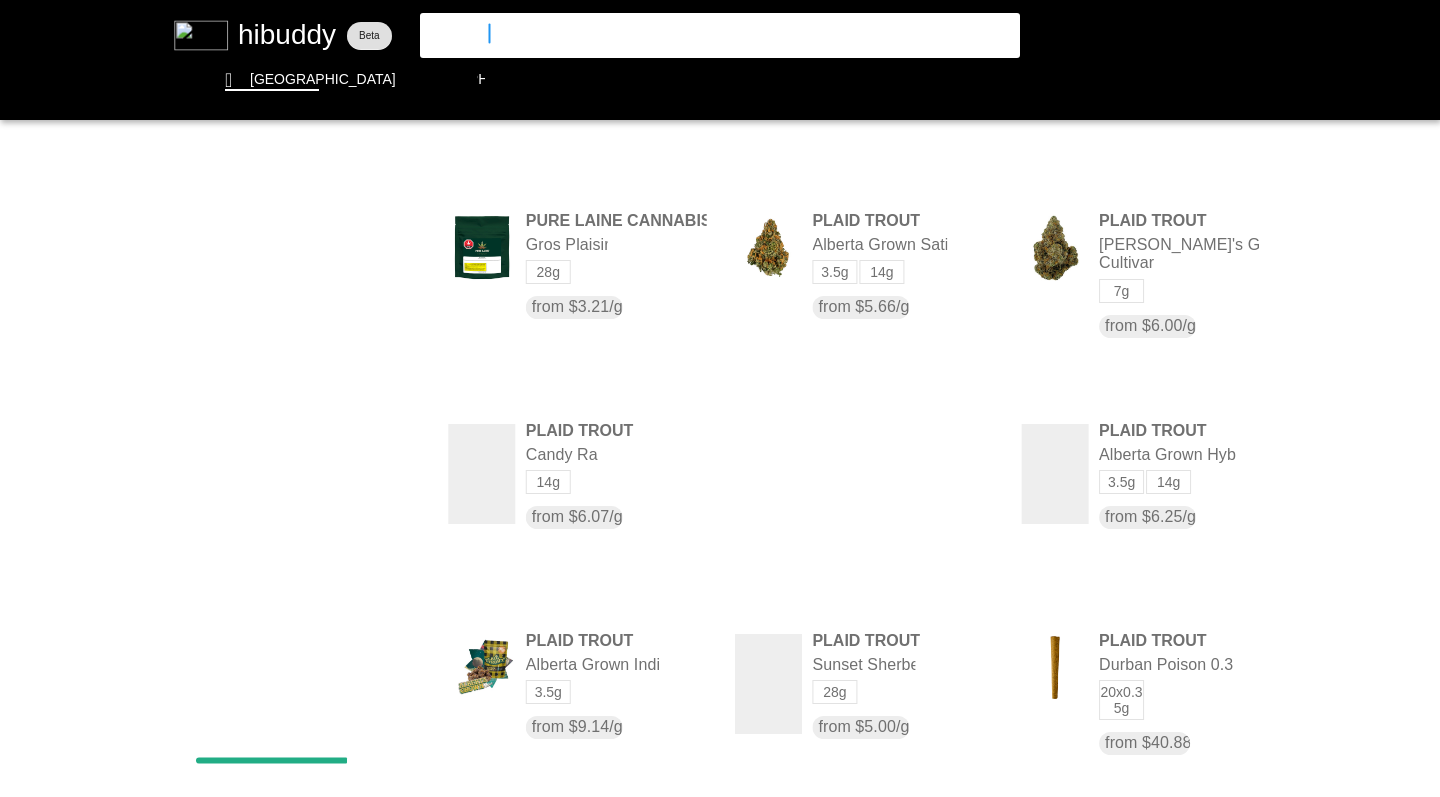 type on "PISTOL" 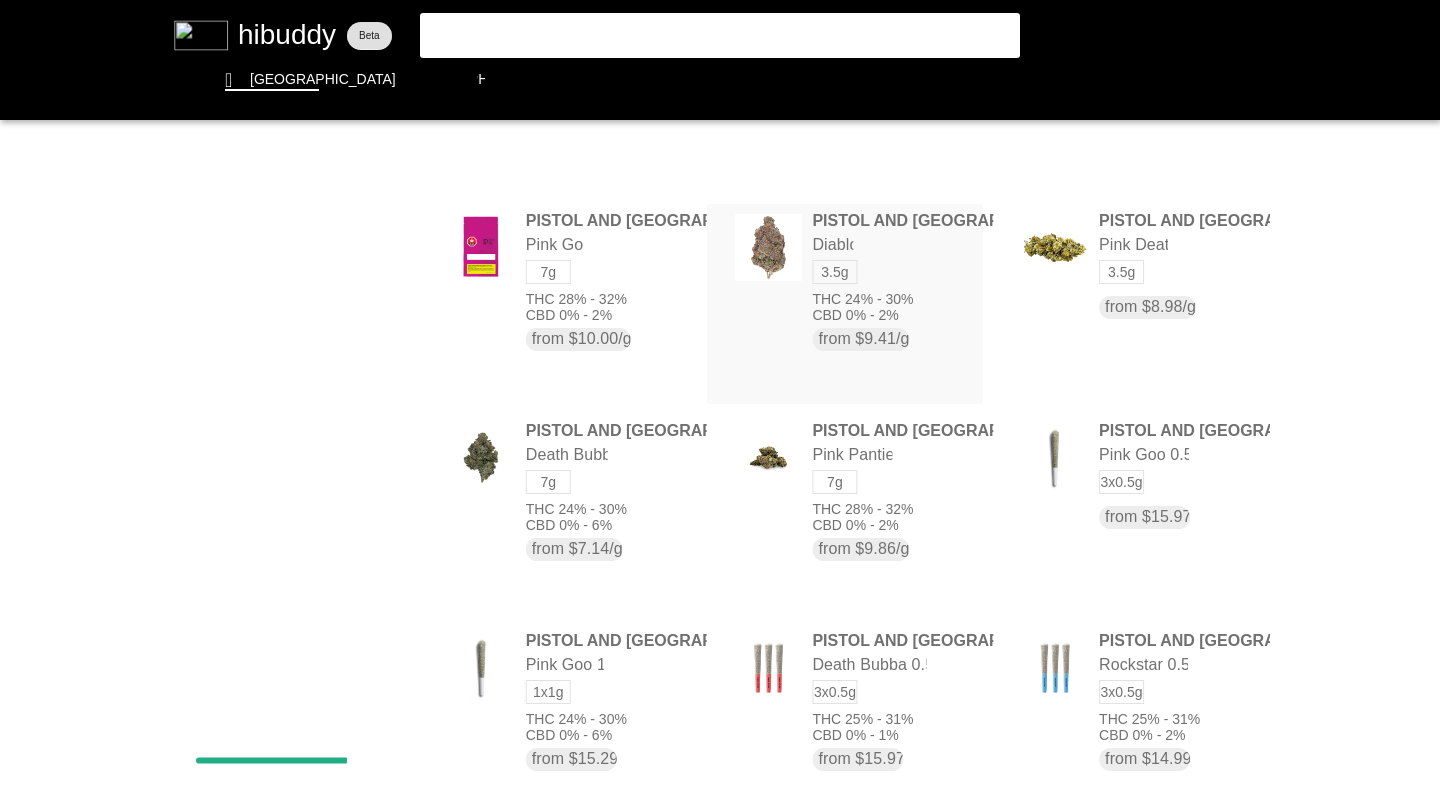 click at bounding box center [720, 398] 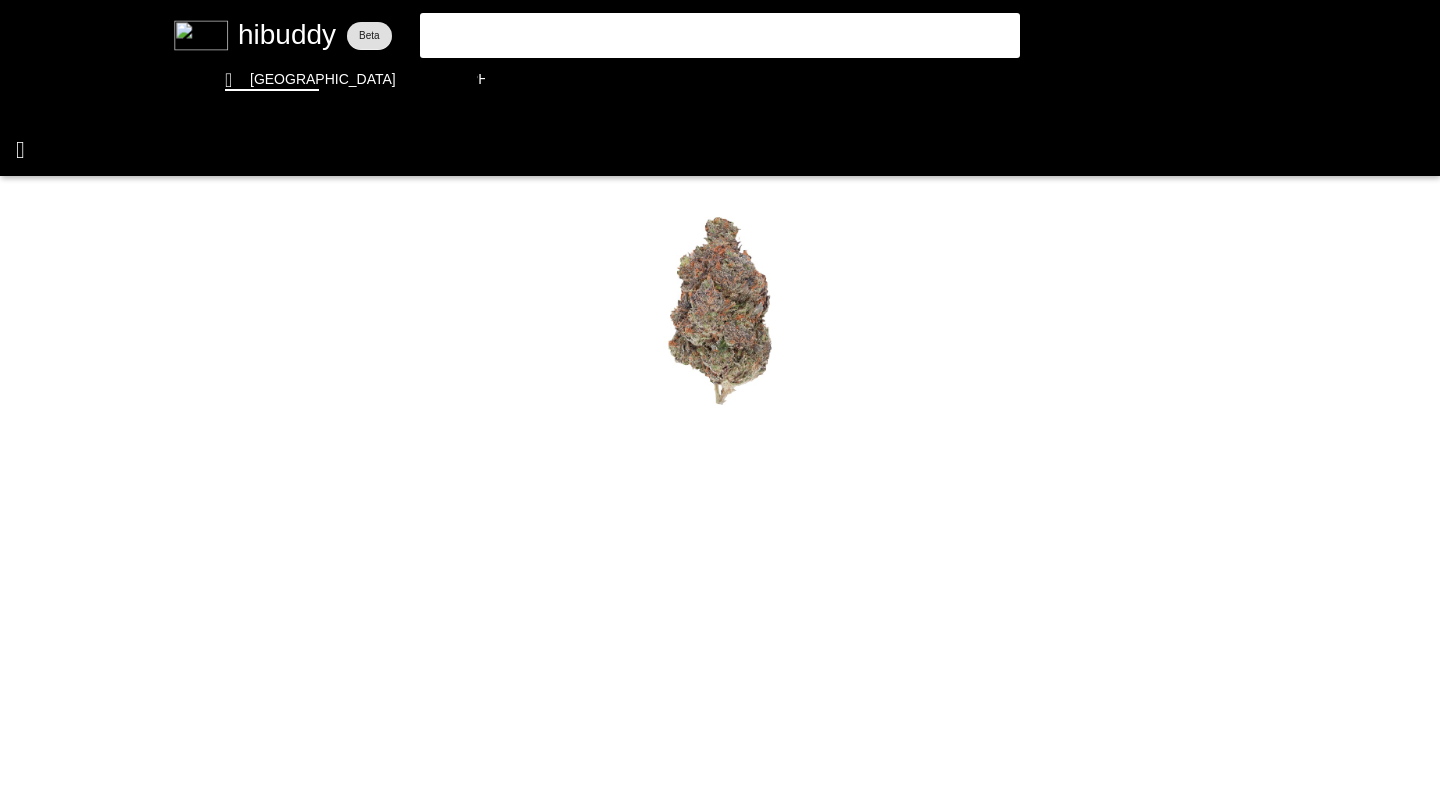 click at bounding box center [720, 398] 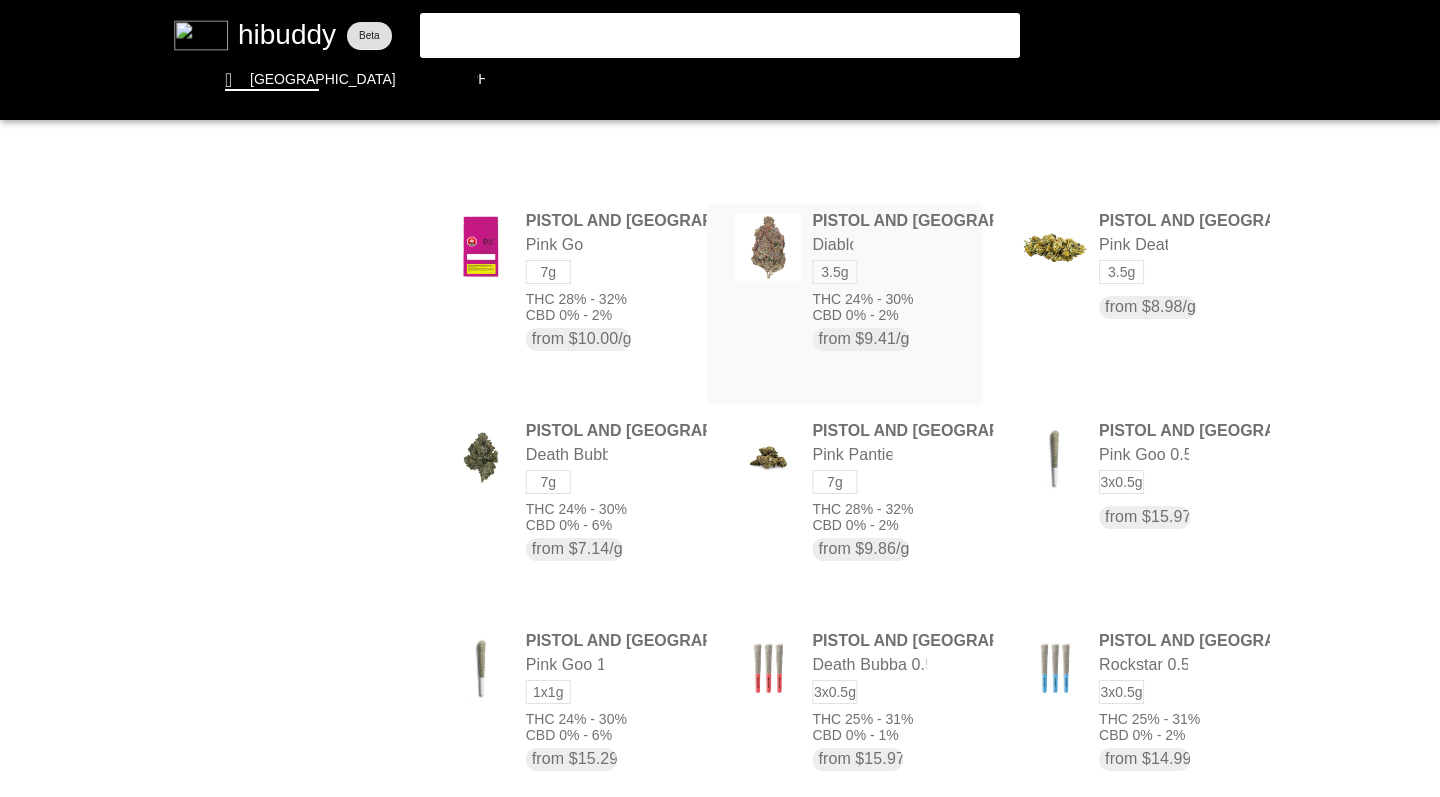 click at bounding box center [720, 398] 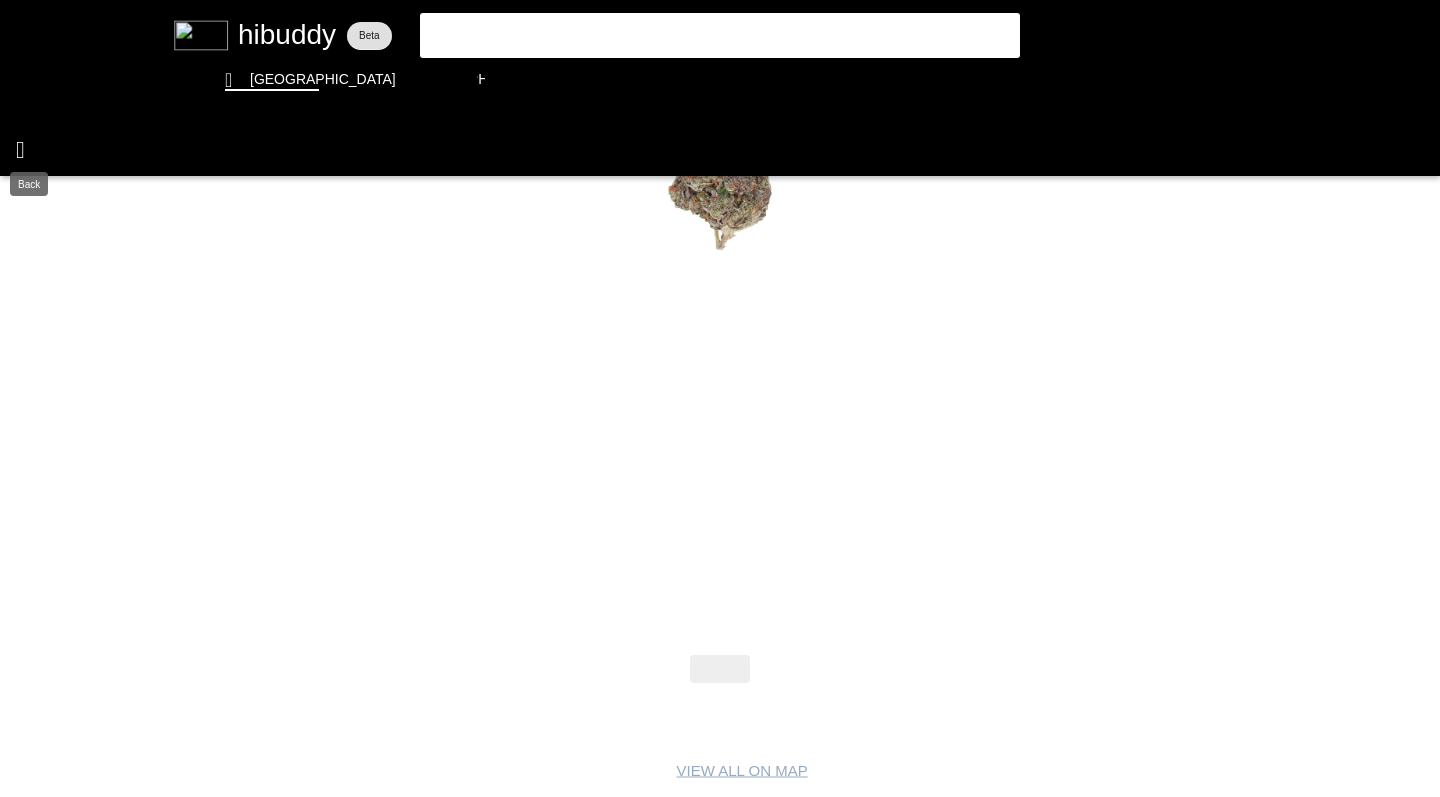 click at bounding box center [720, 398] 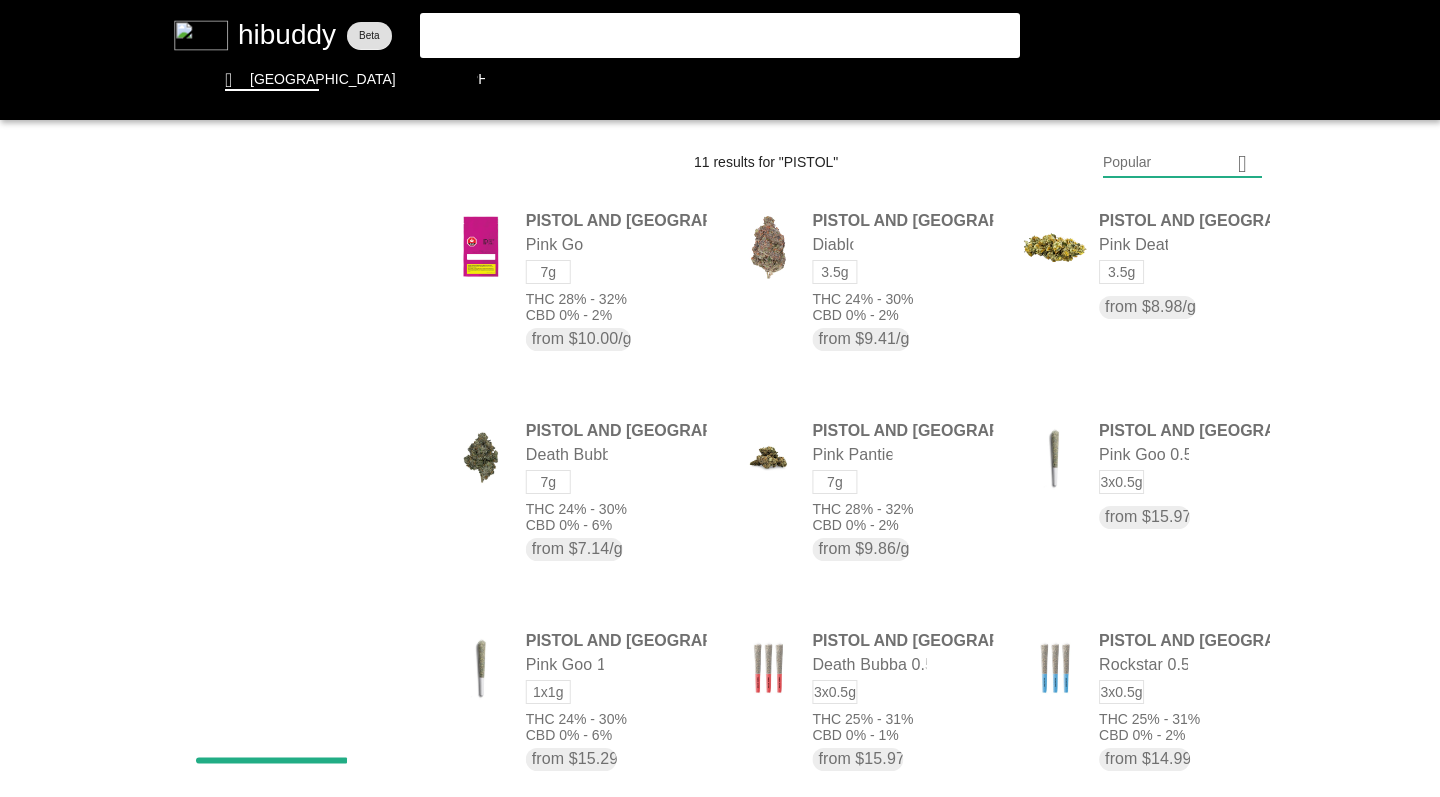 click at bounding box center [720, 398] 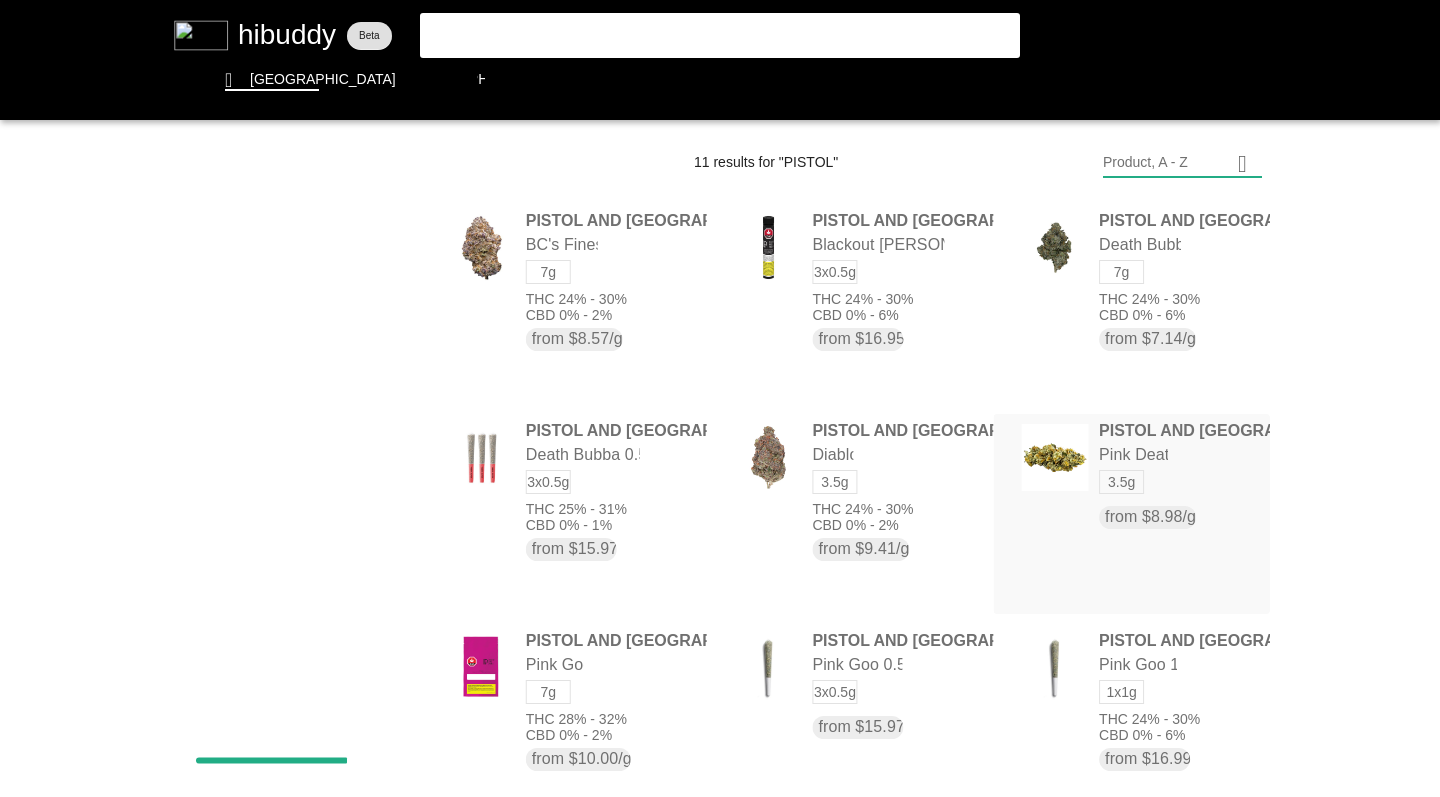 click at bounding box center (720, 398) 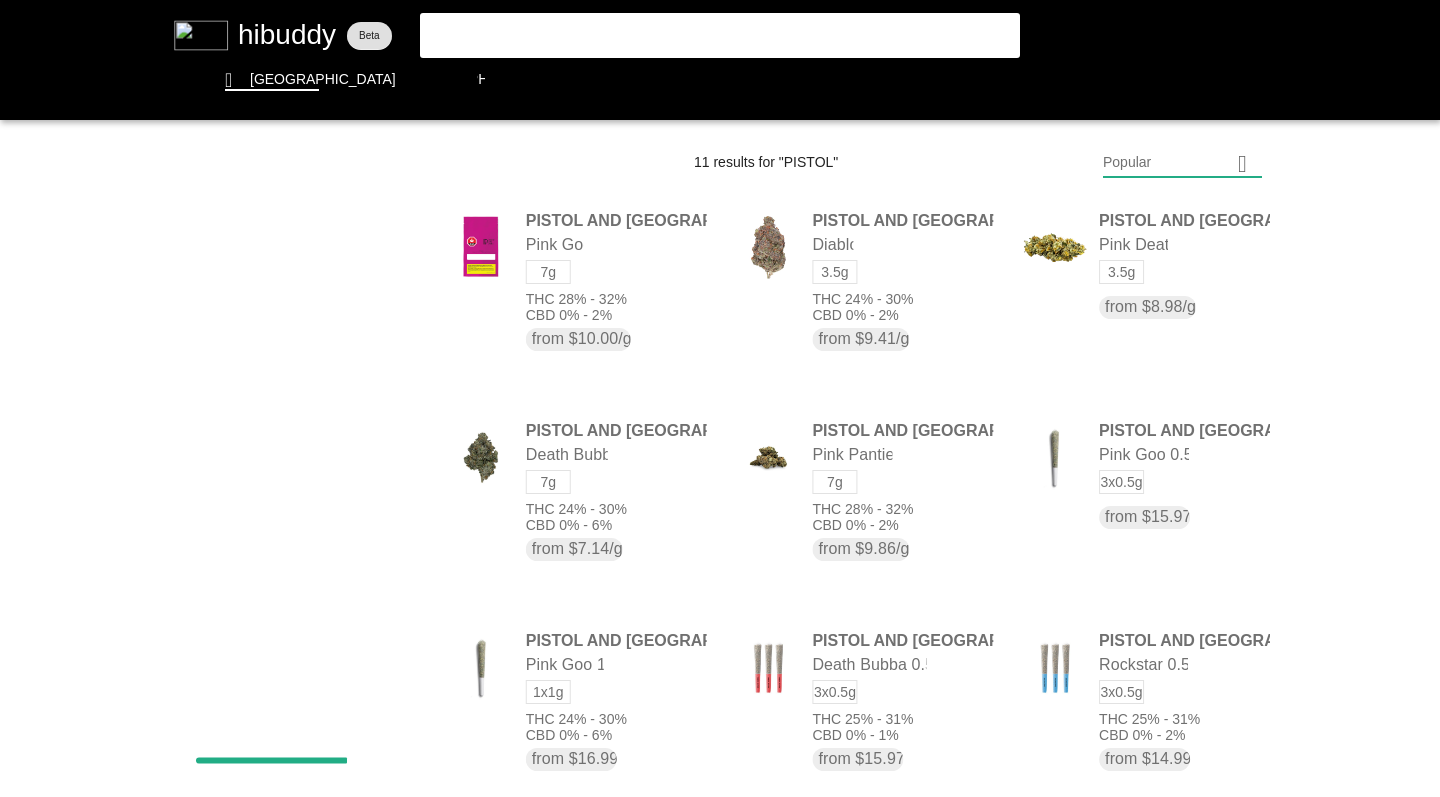 click at bounding box center [720, 398] 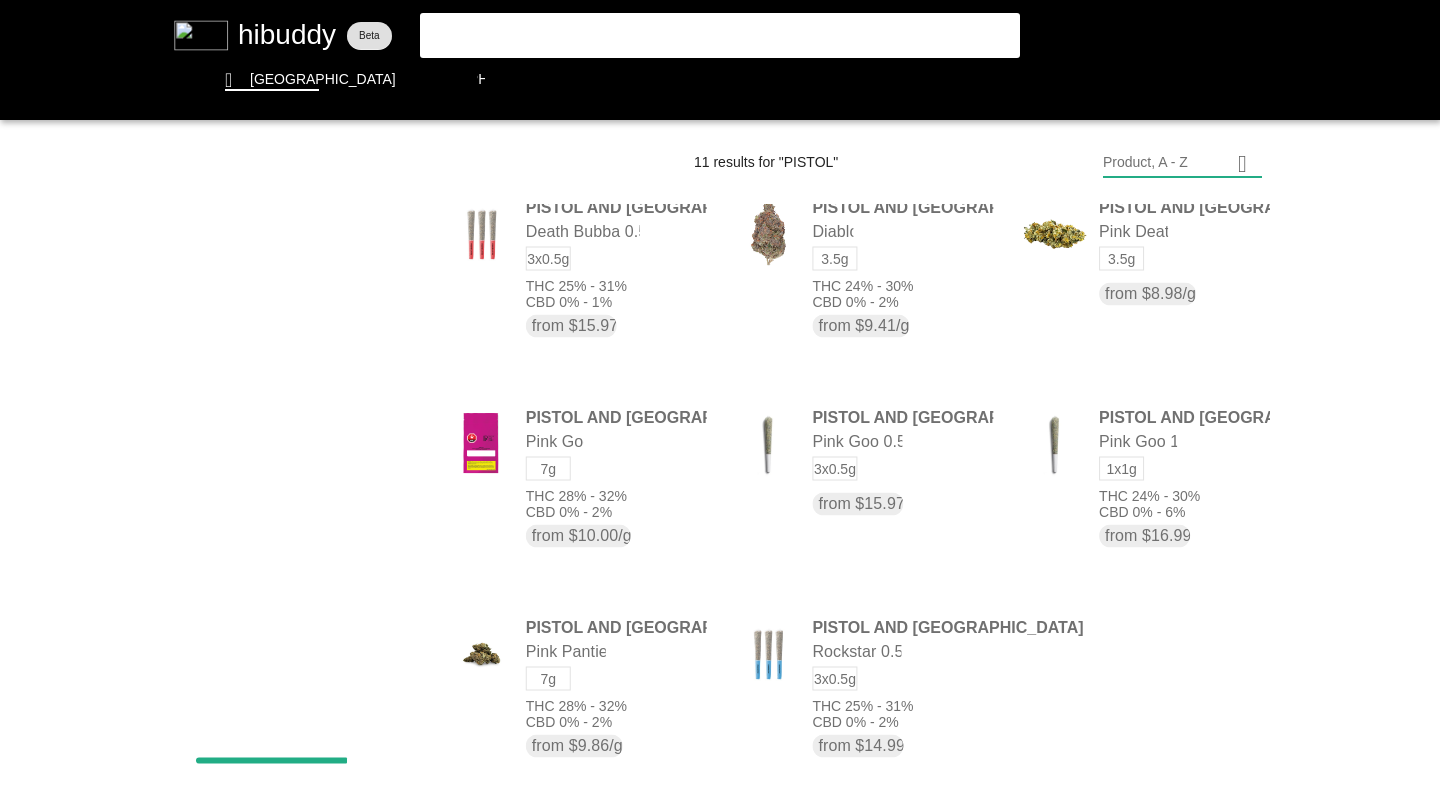 click at bounding box center (720, 398) 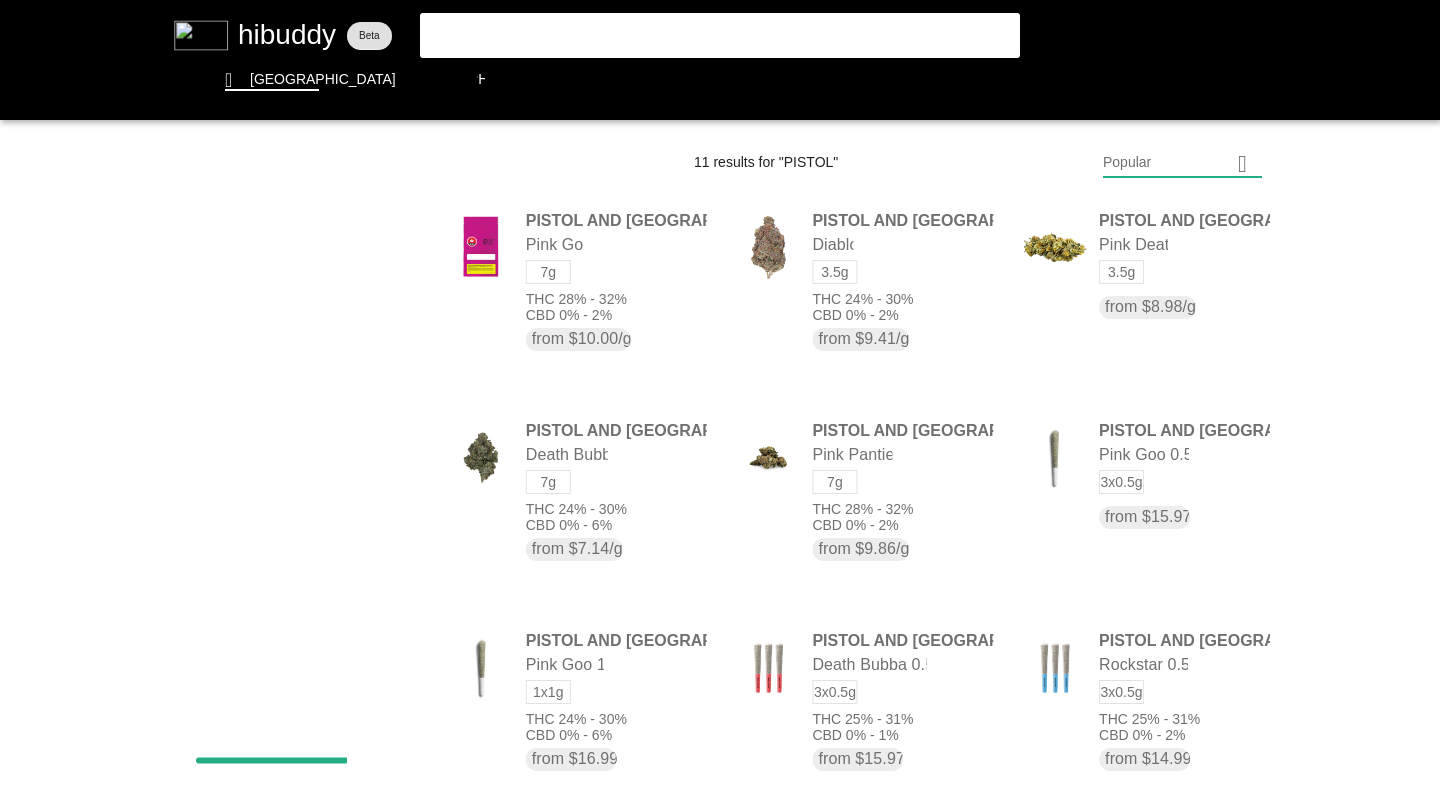 click at bounding box center [720, 398] 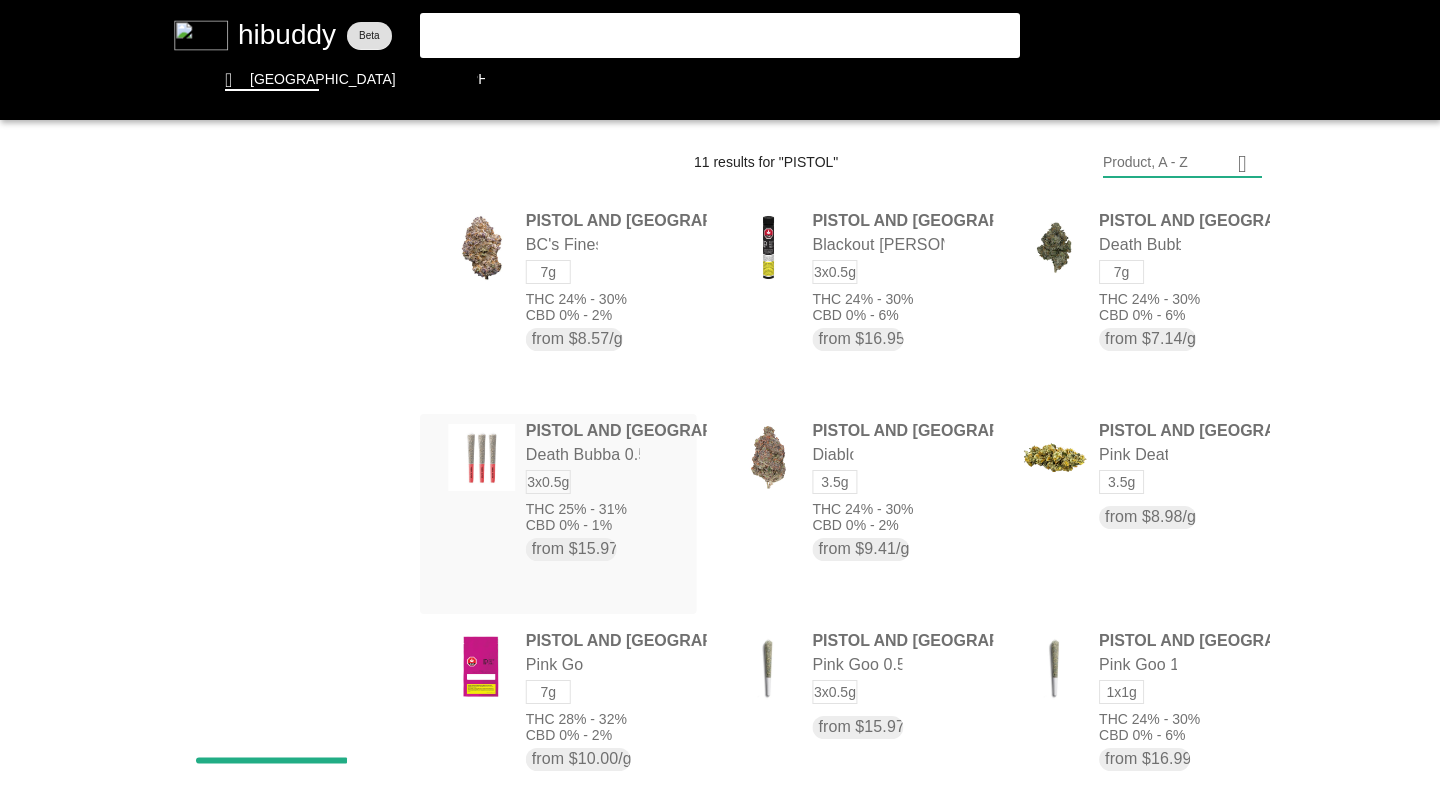 click at bounding box center [720, 398] 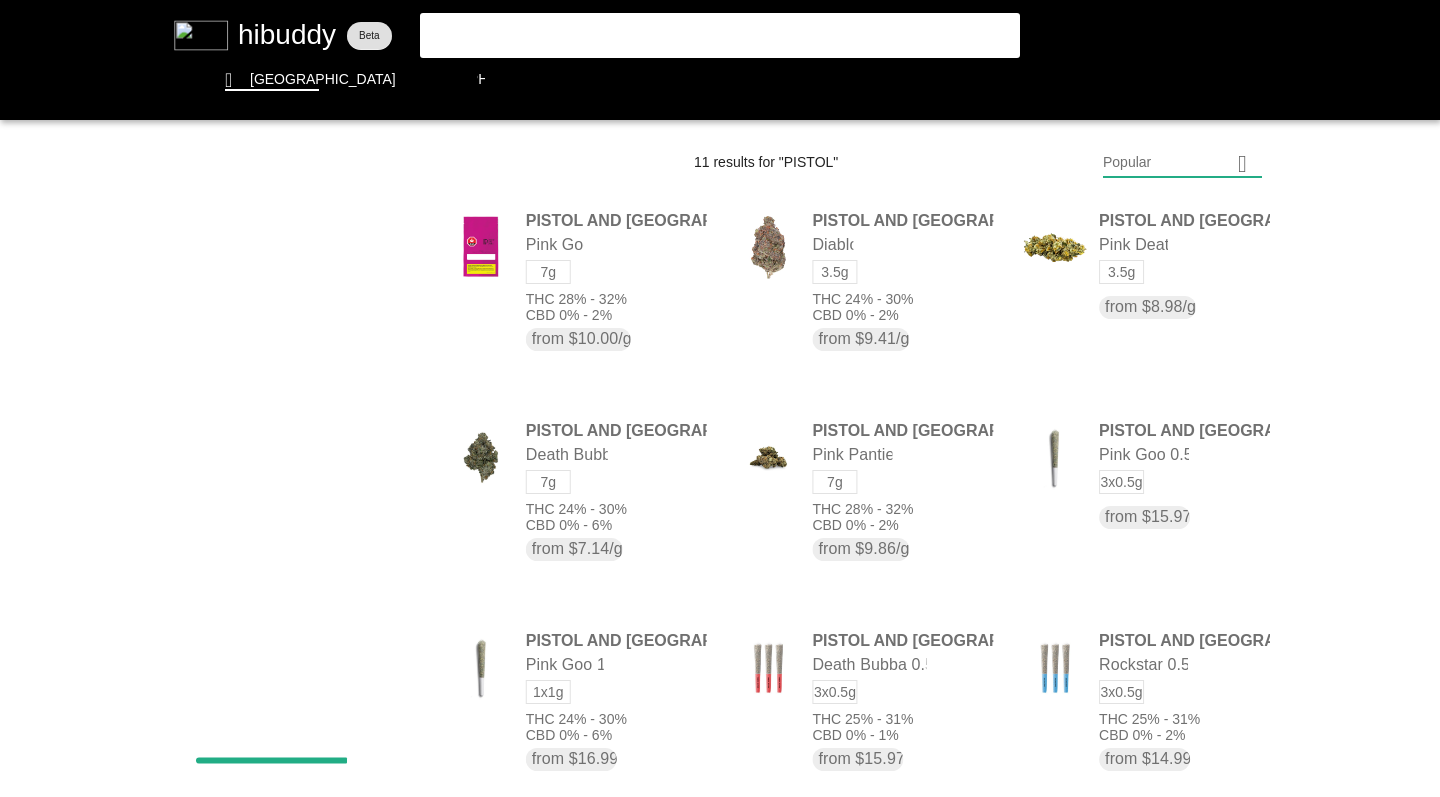 click at bounding box center (720, 398) 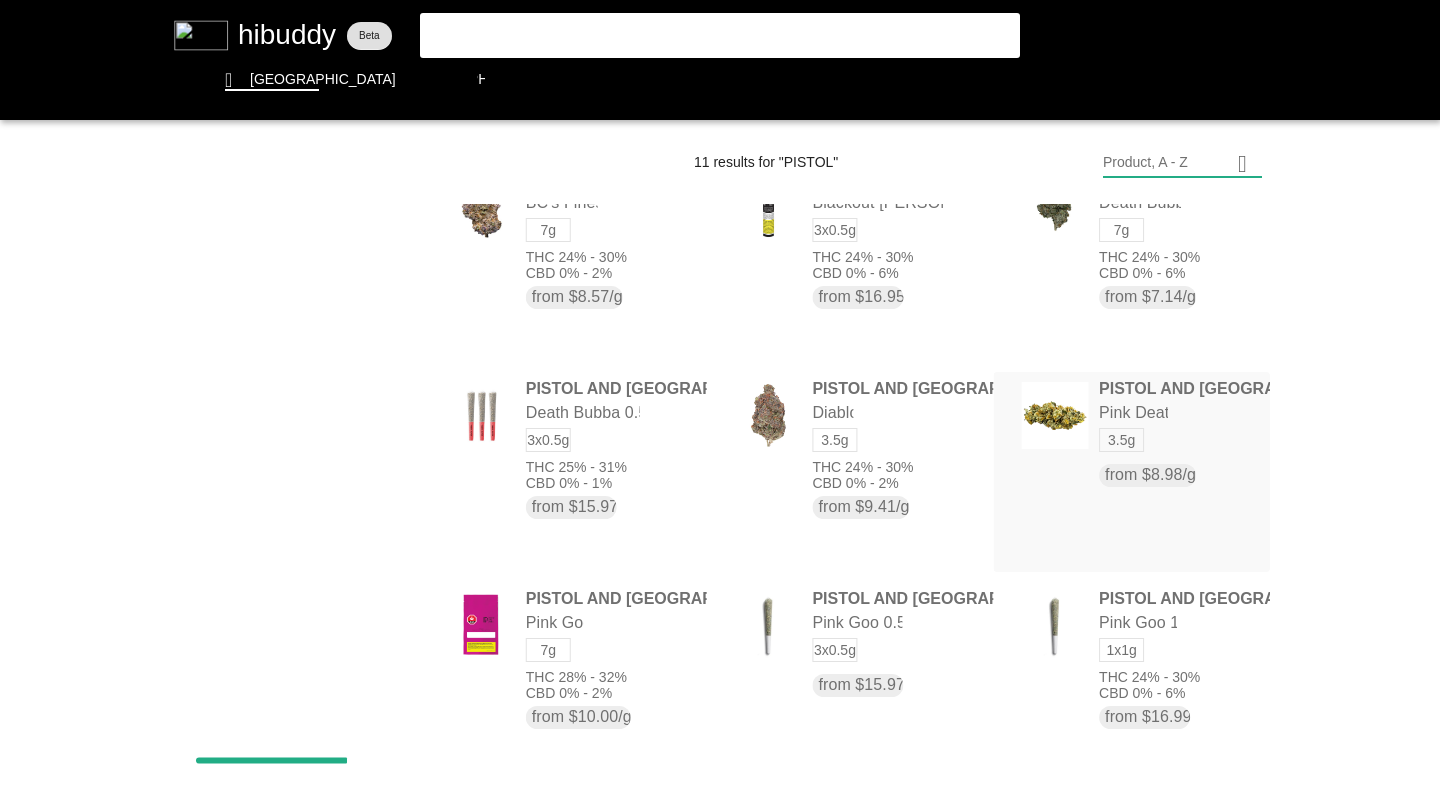 click at bounding box center [720, 398] 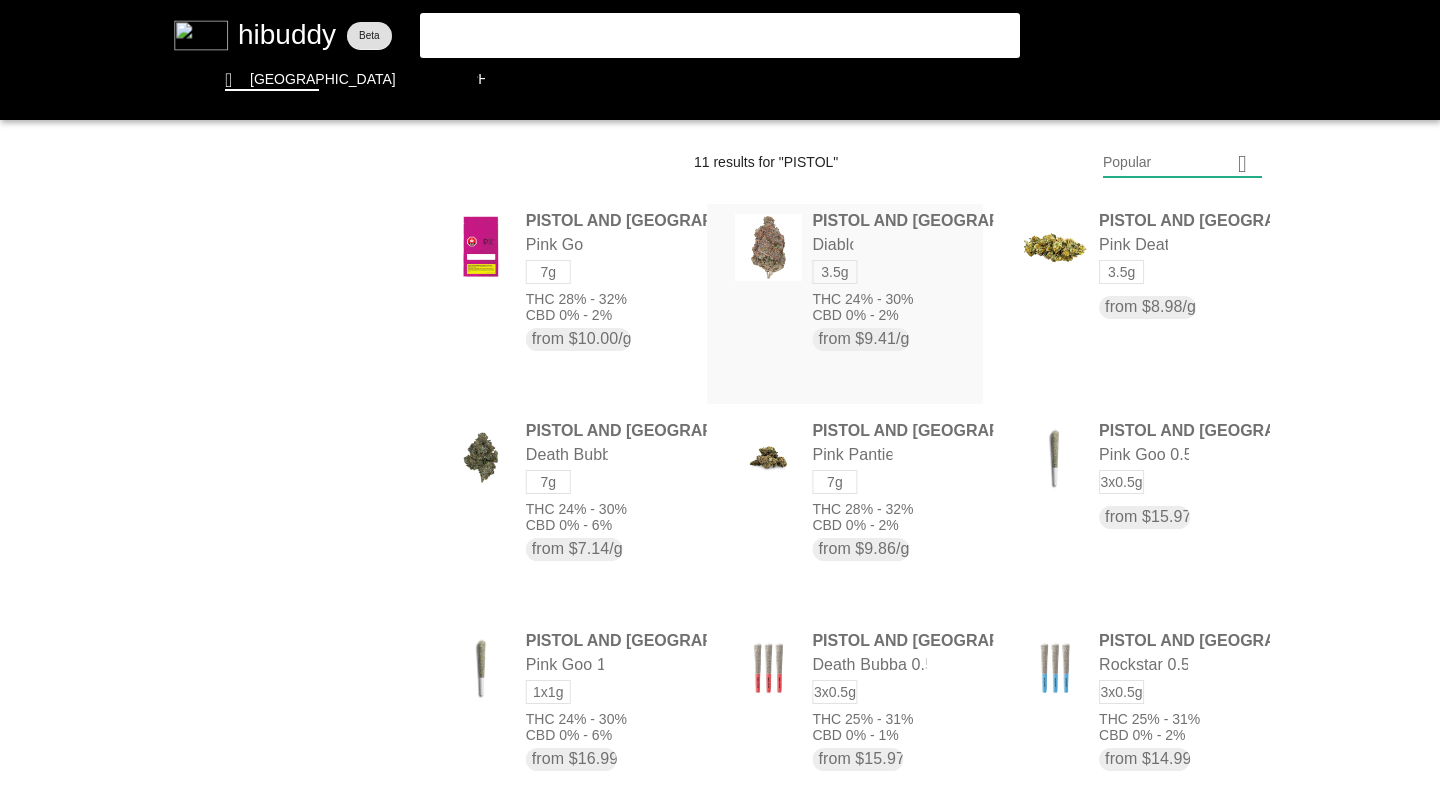 click at bounding box center [720, 398] 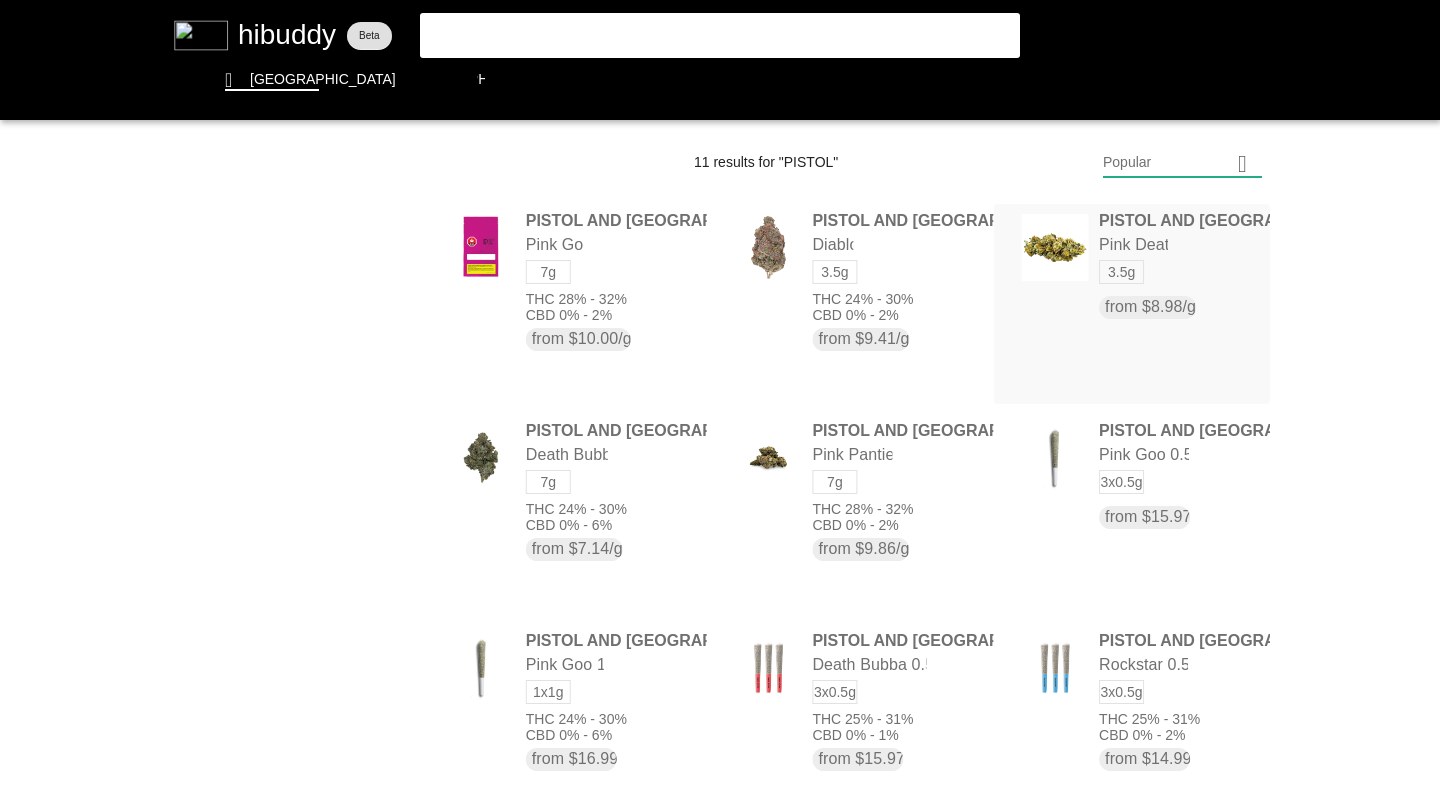 click at bounding box center [720, 398] 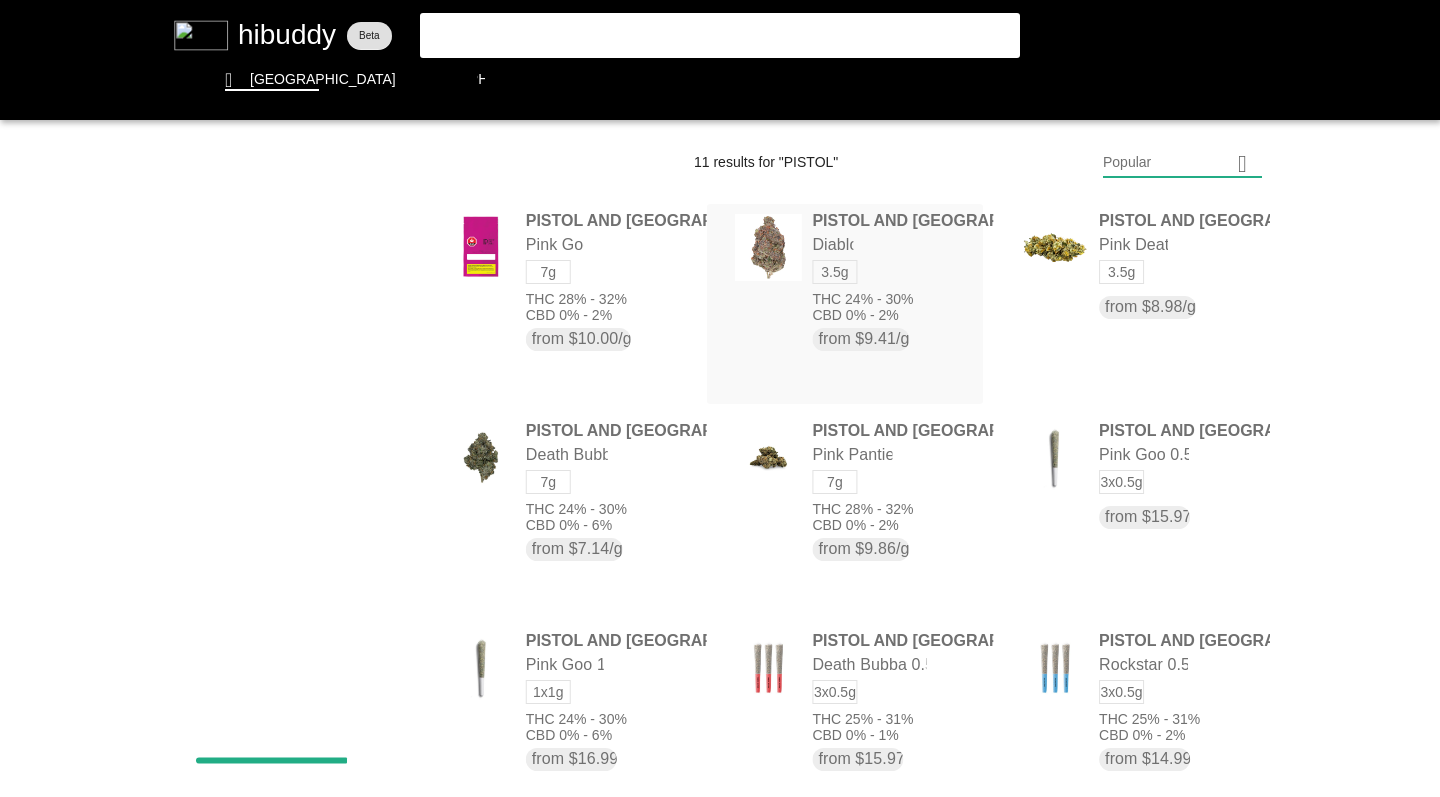 click at bounding box center (720, 398) 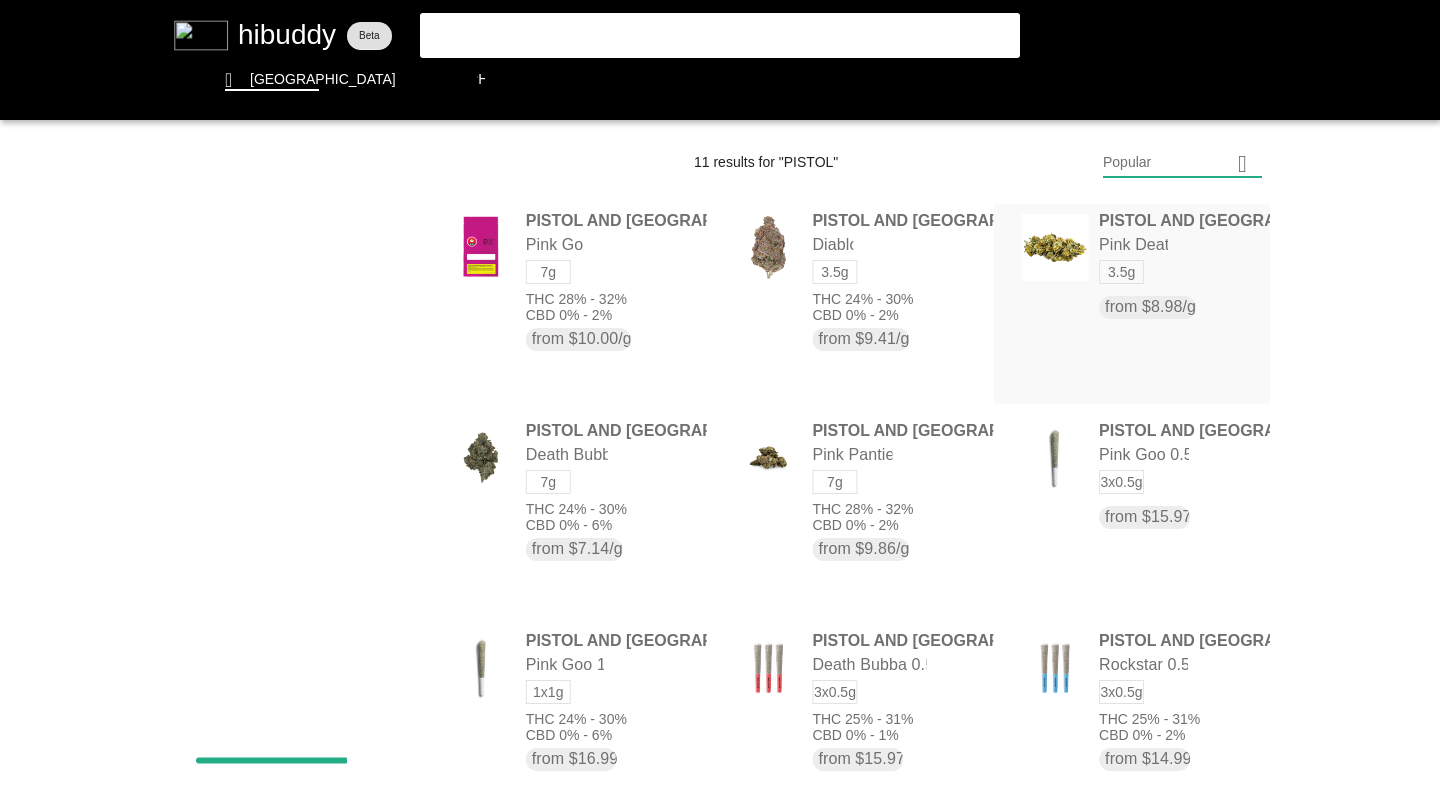 click at bounding box center [720, 398] 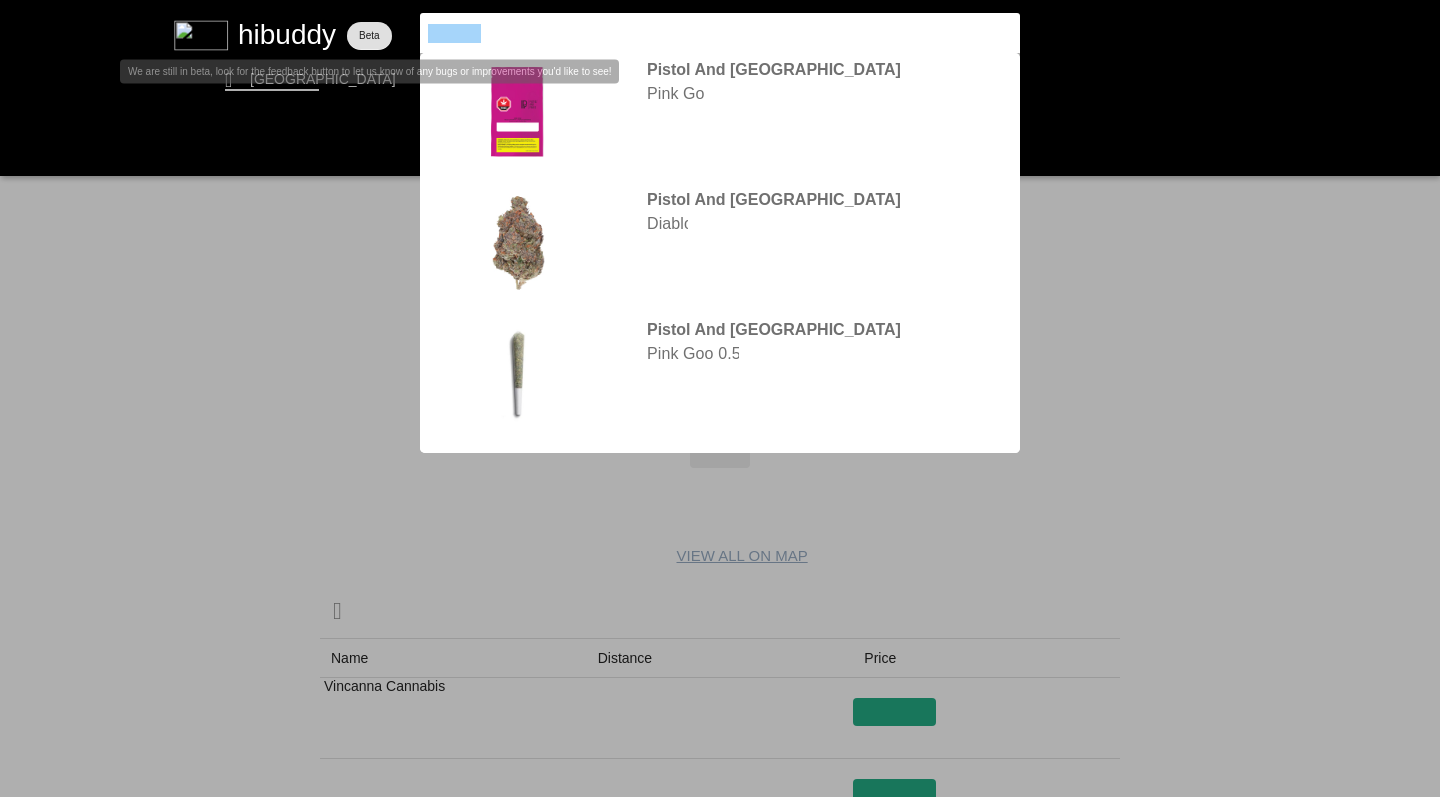 drag, startPoint x: 485, startPoint y: 36, endPoint x: 336, endPoint y: 22, distance: 149.65627 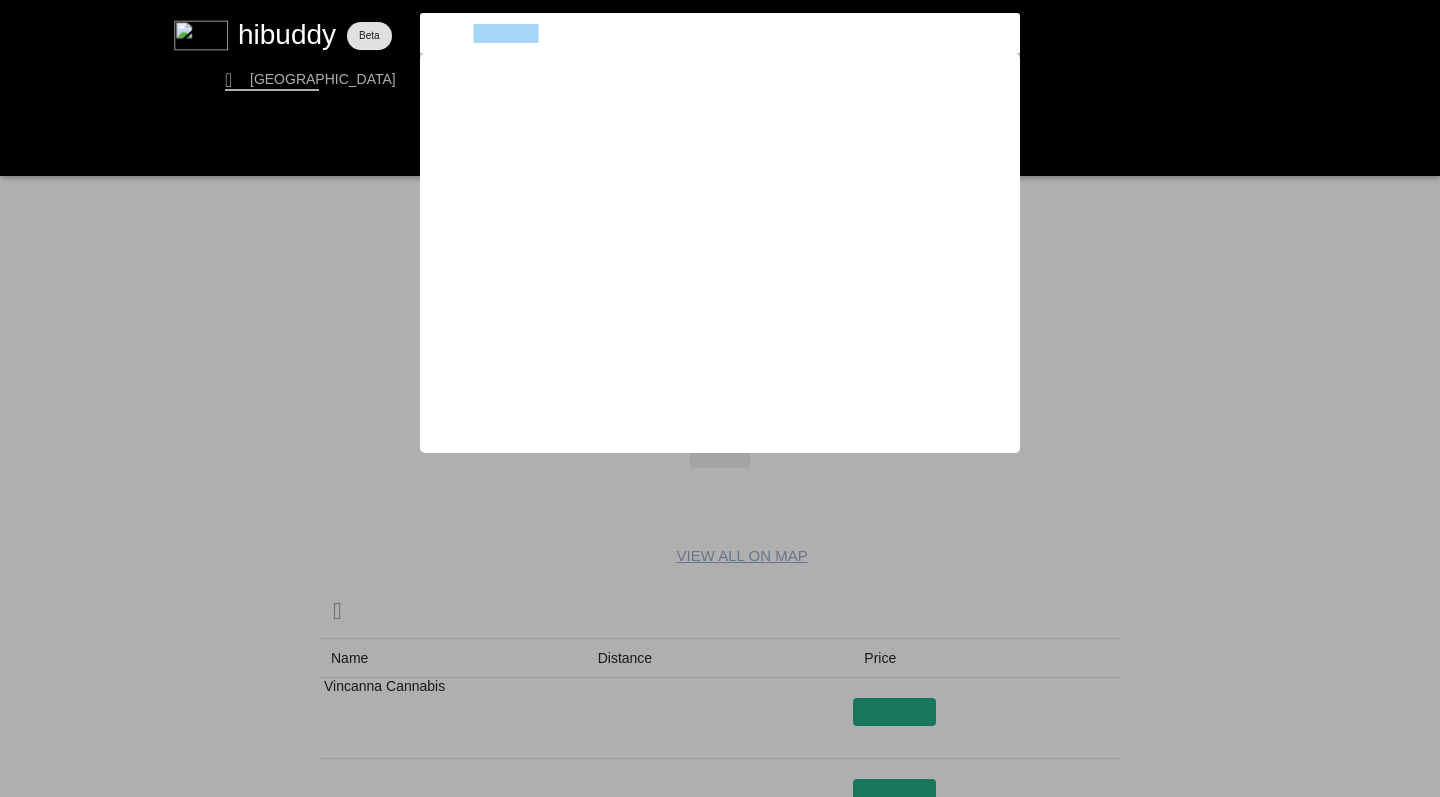 drag, startPoint x: 537, startPoint y: 35, endPoint x: 474, endPoint y: 33, distance: 63.03174 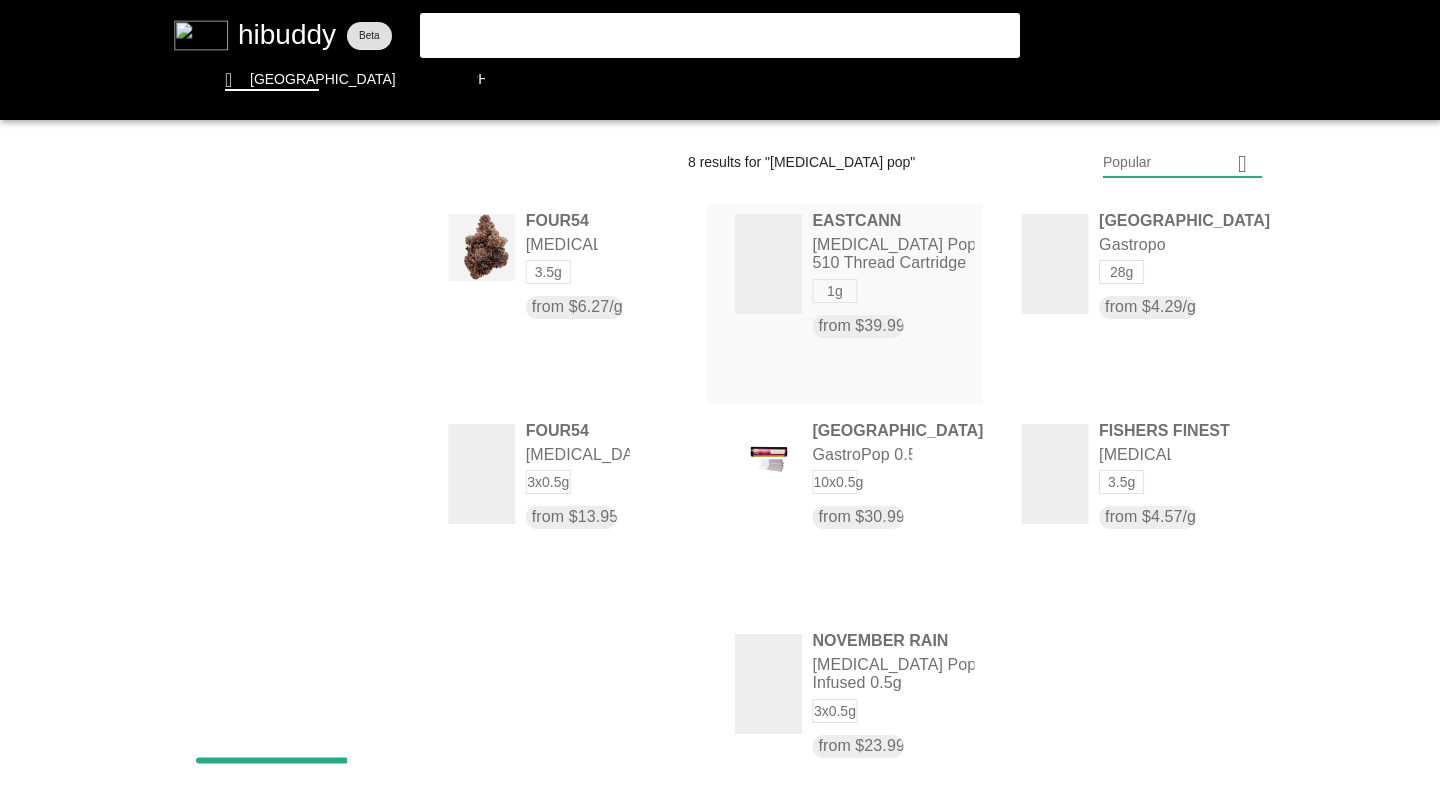 click at bounding box center (720, 398) 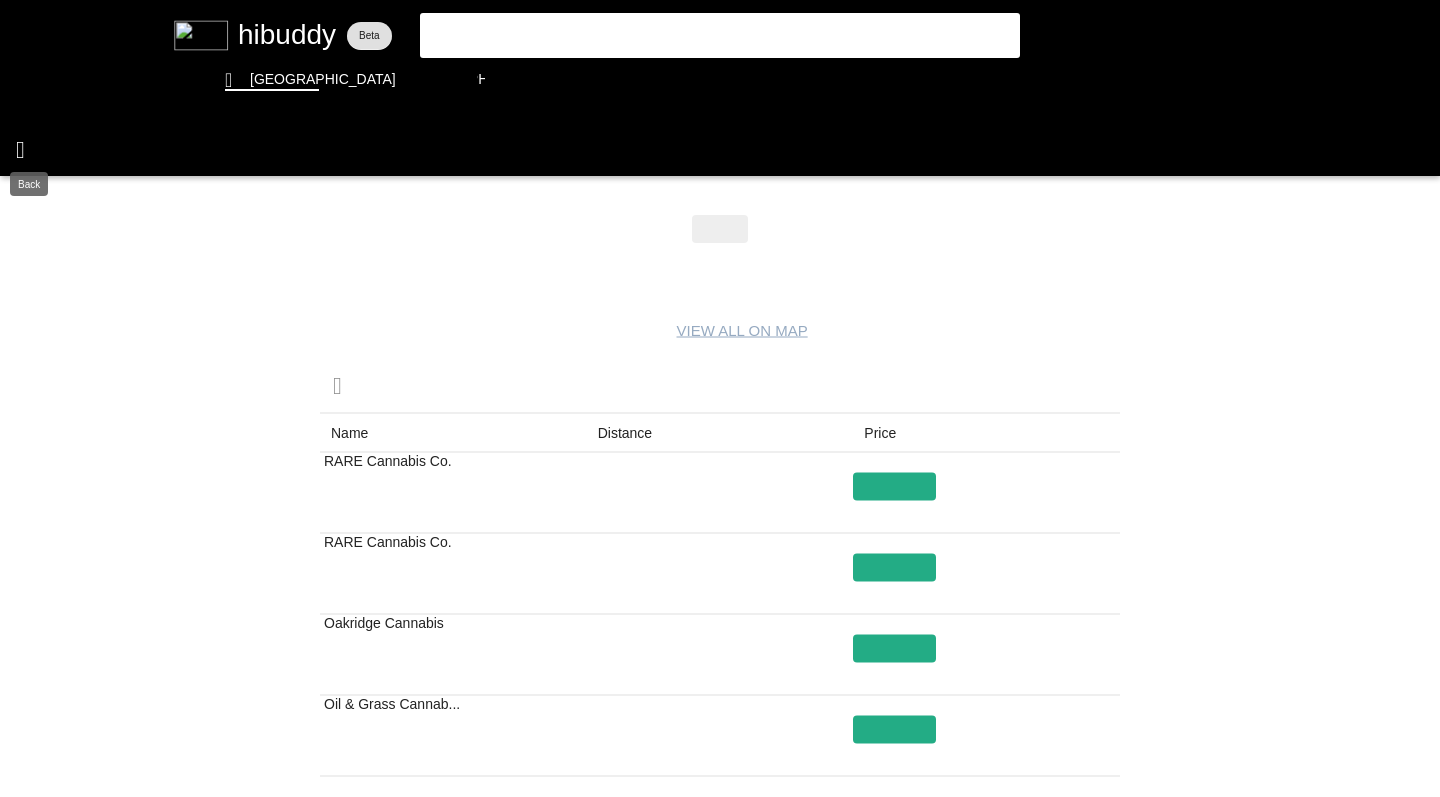 click at bounding box center [720, 398] 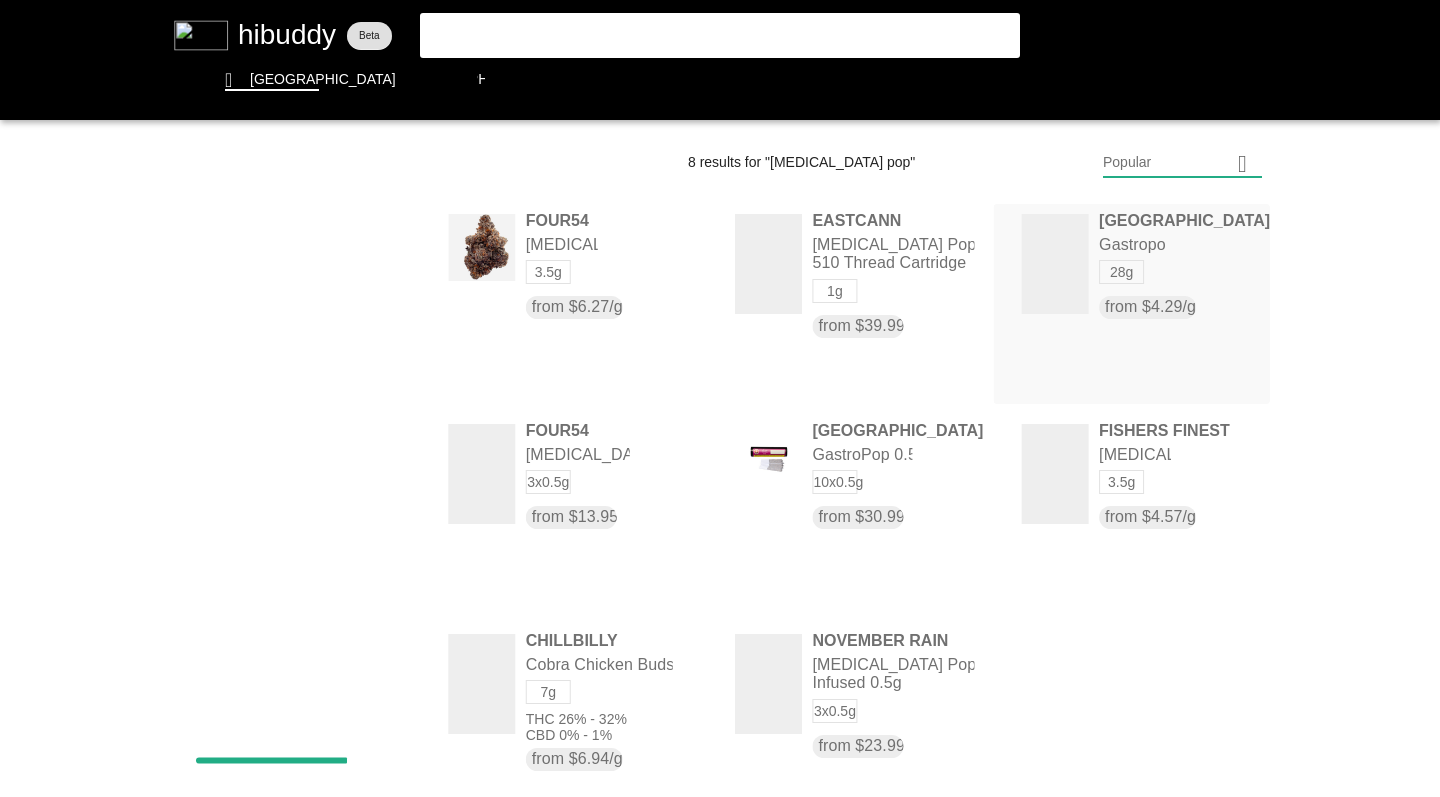 click at bounding box center (720, 398) 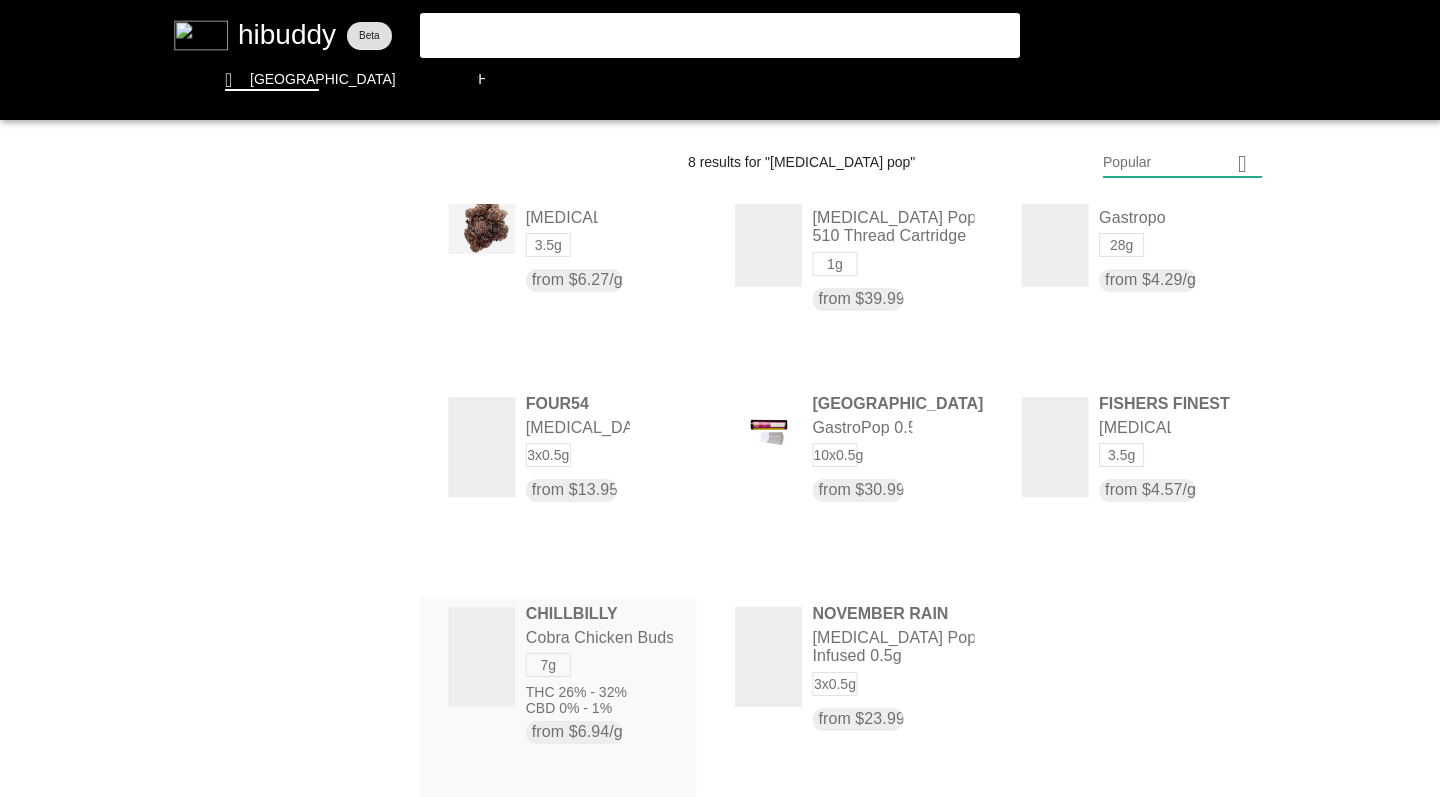 click at bounding box center (720, 398) 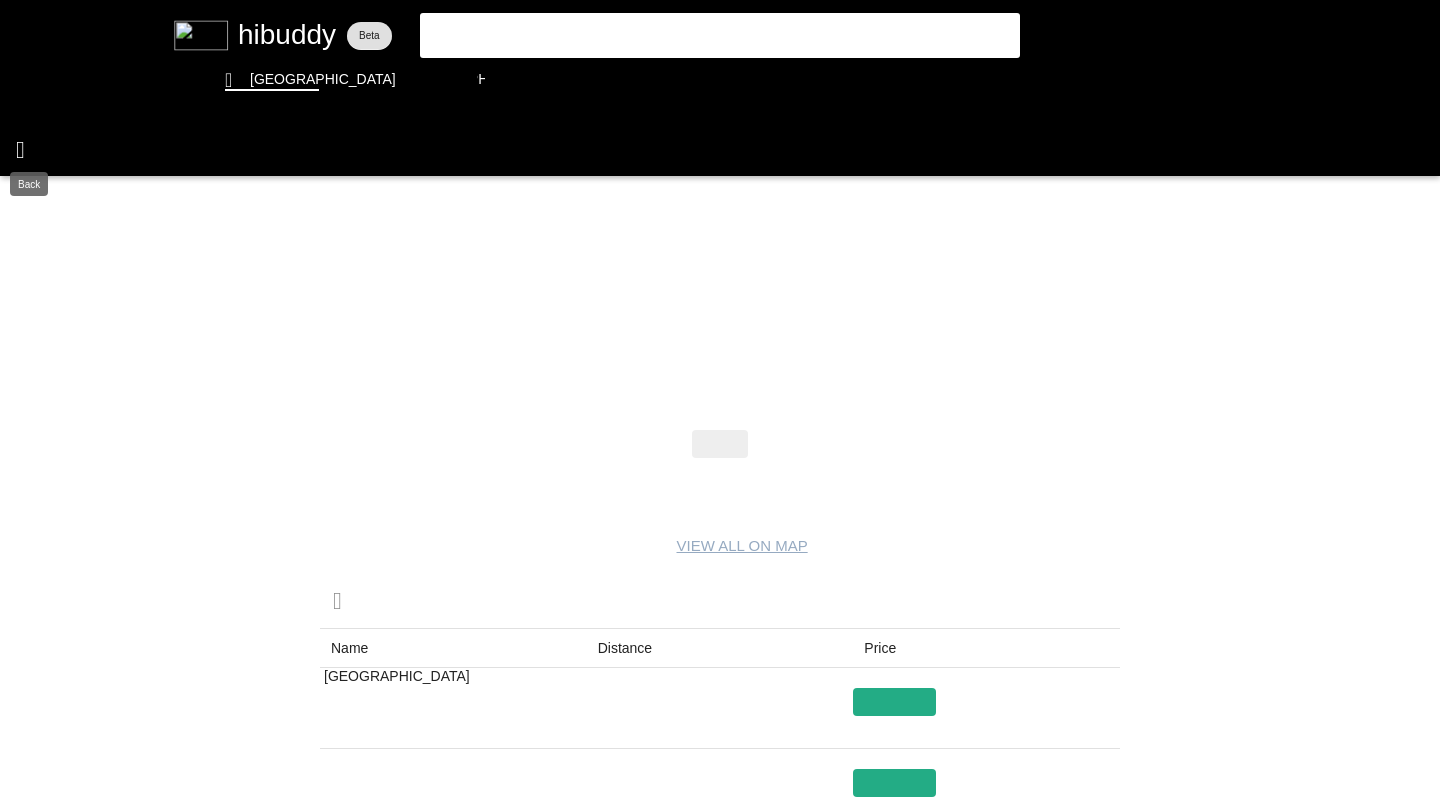 click at bounding box center (720, 398) 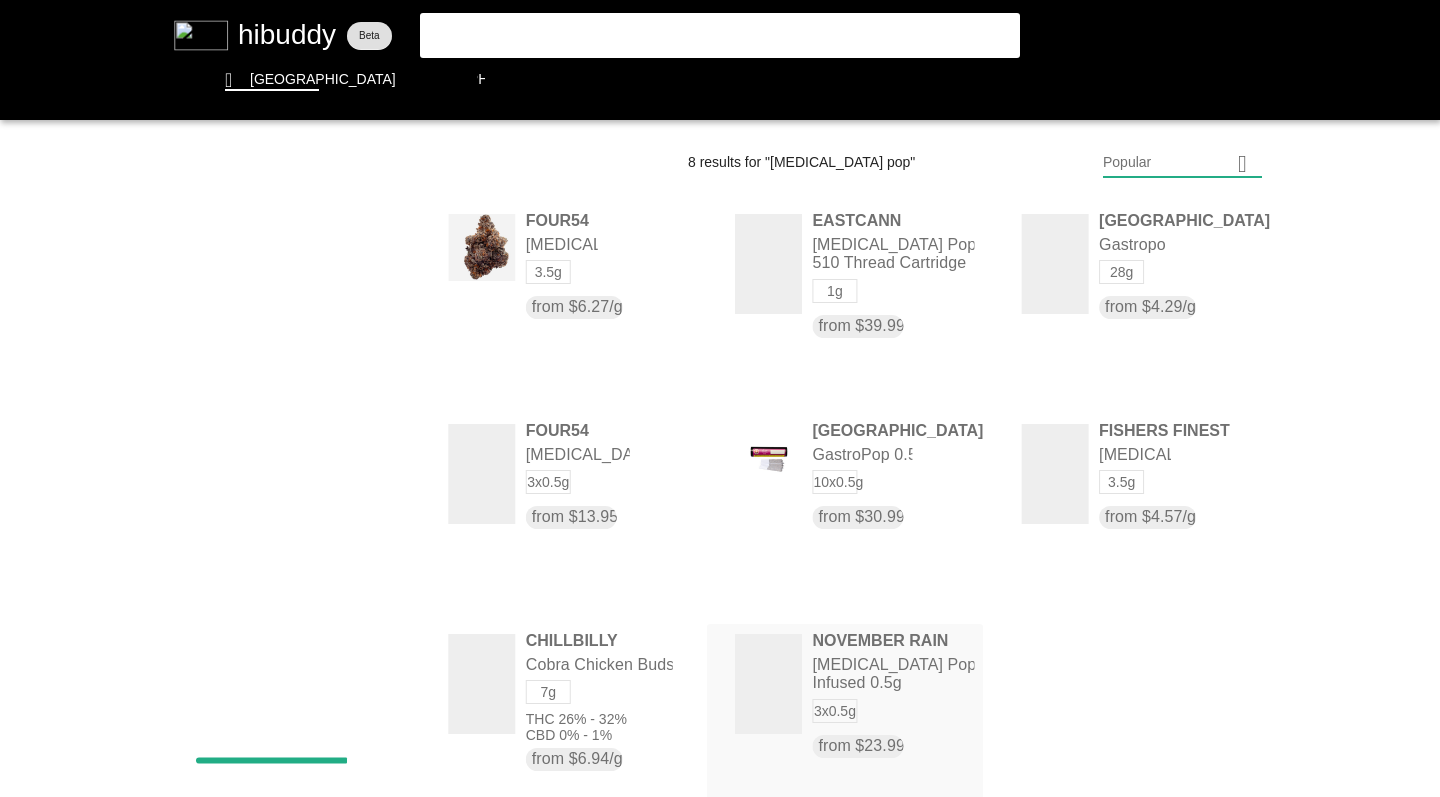 click at bounding box center (720, 398) 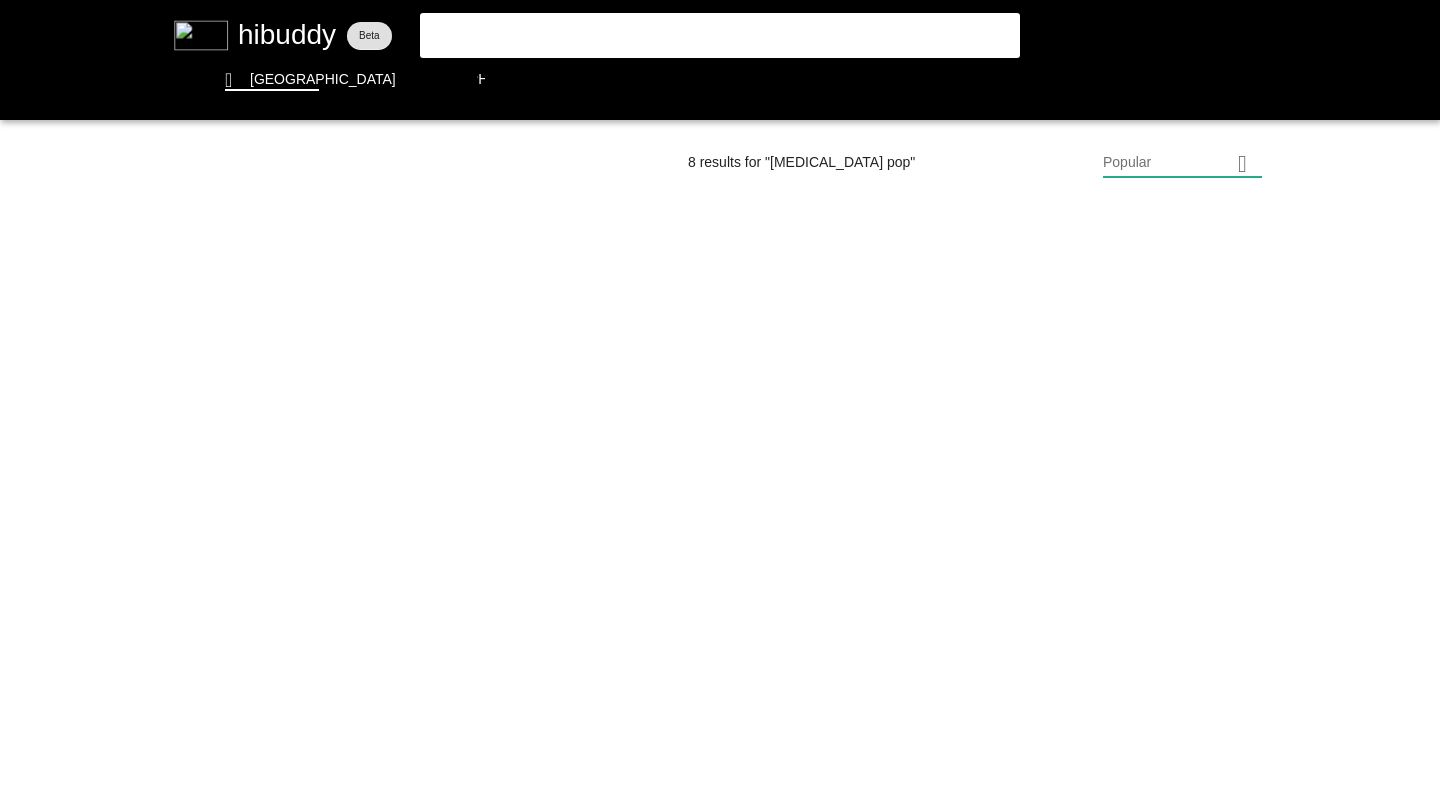 click at bounding box center (720, 398) 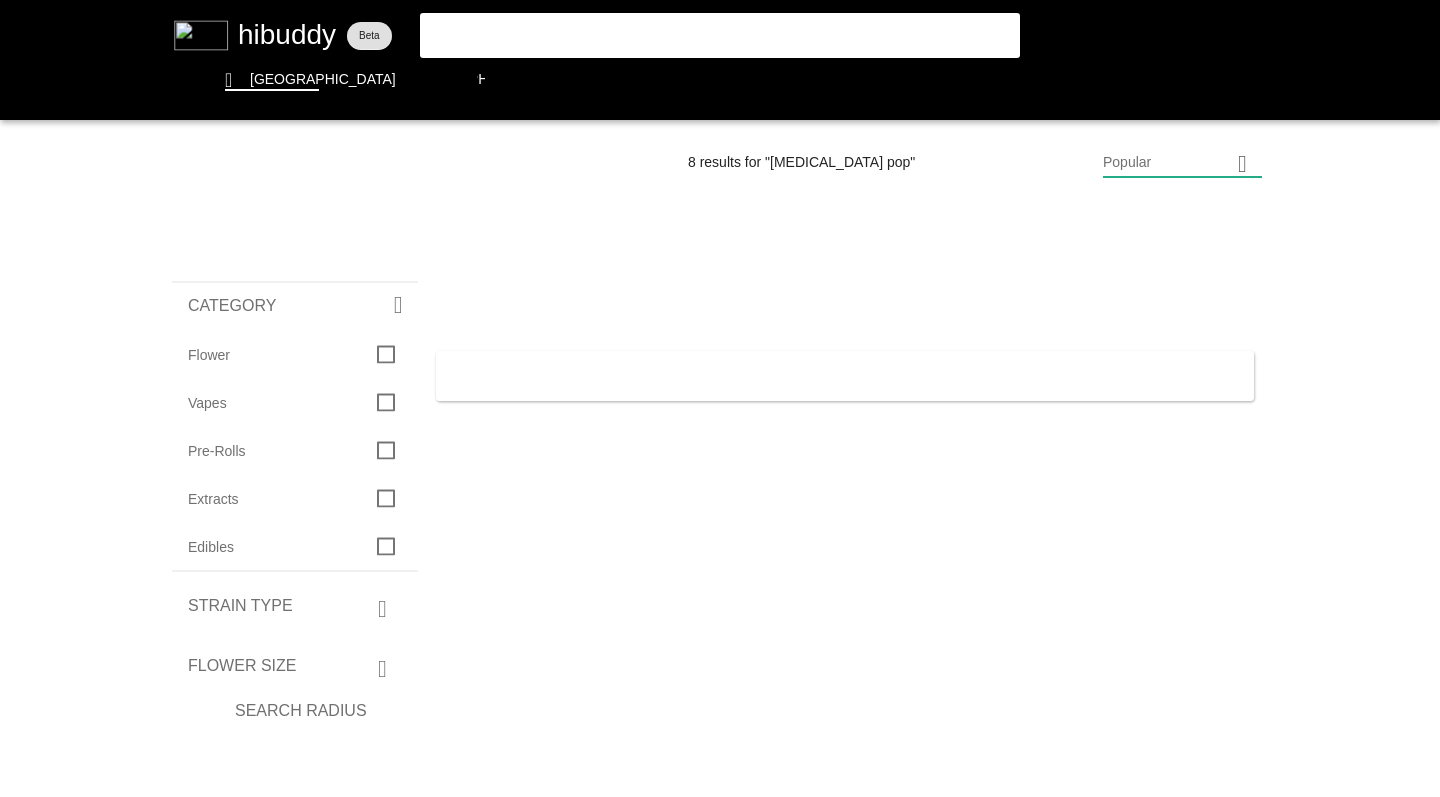 click at bounding box center (720, 398) 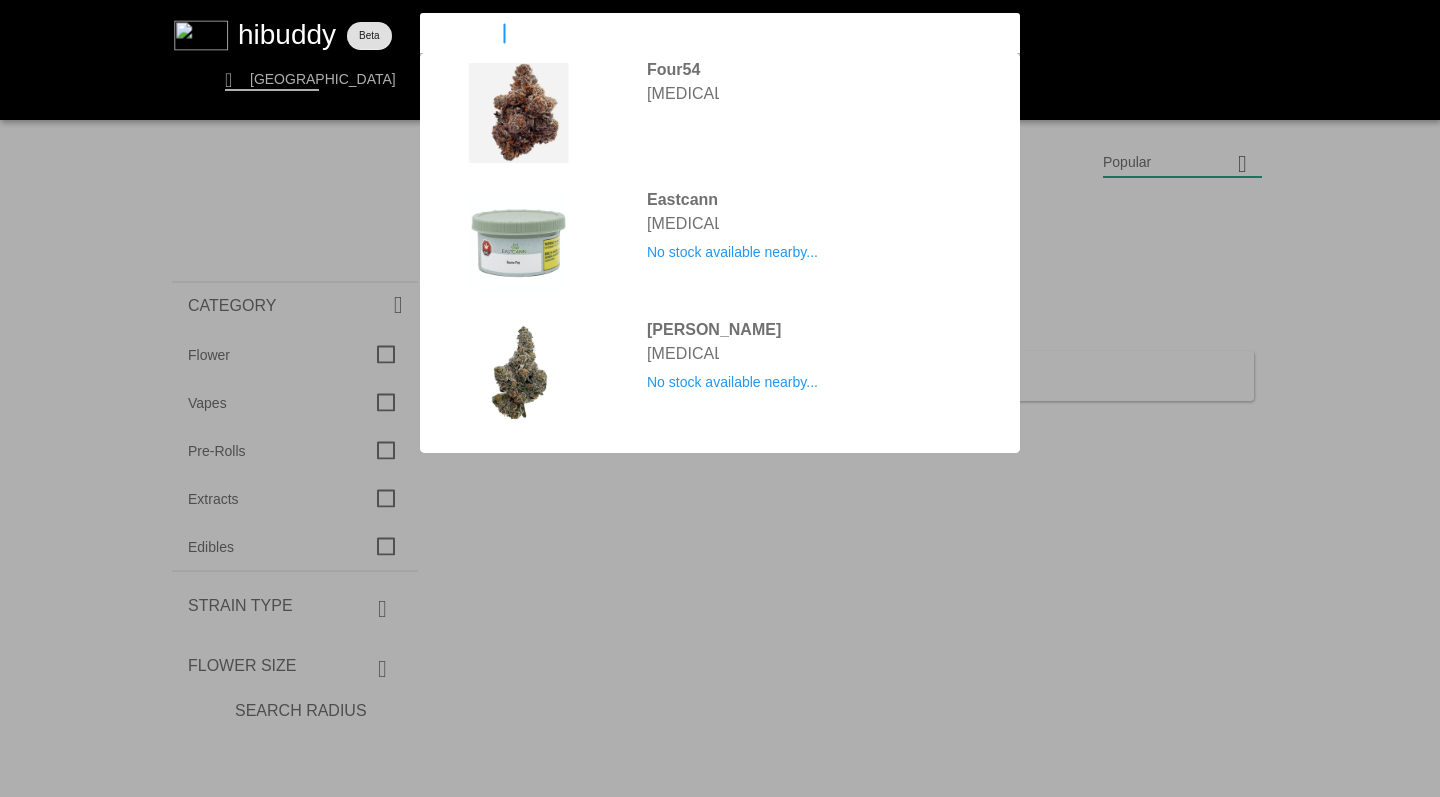 click at bounding box center [720, 398] 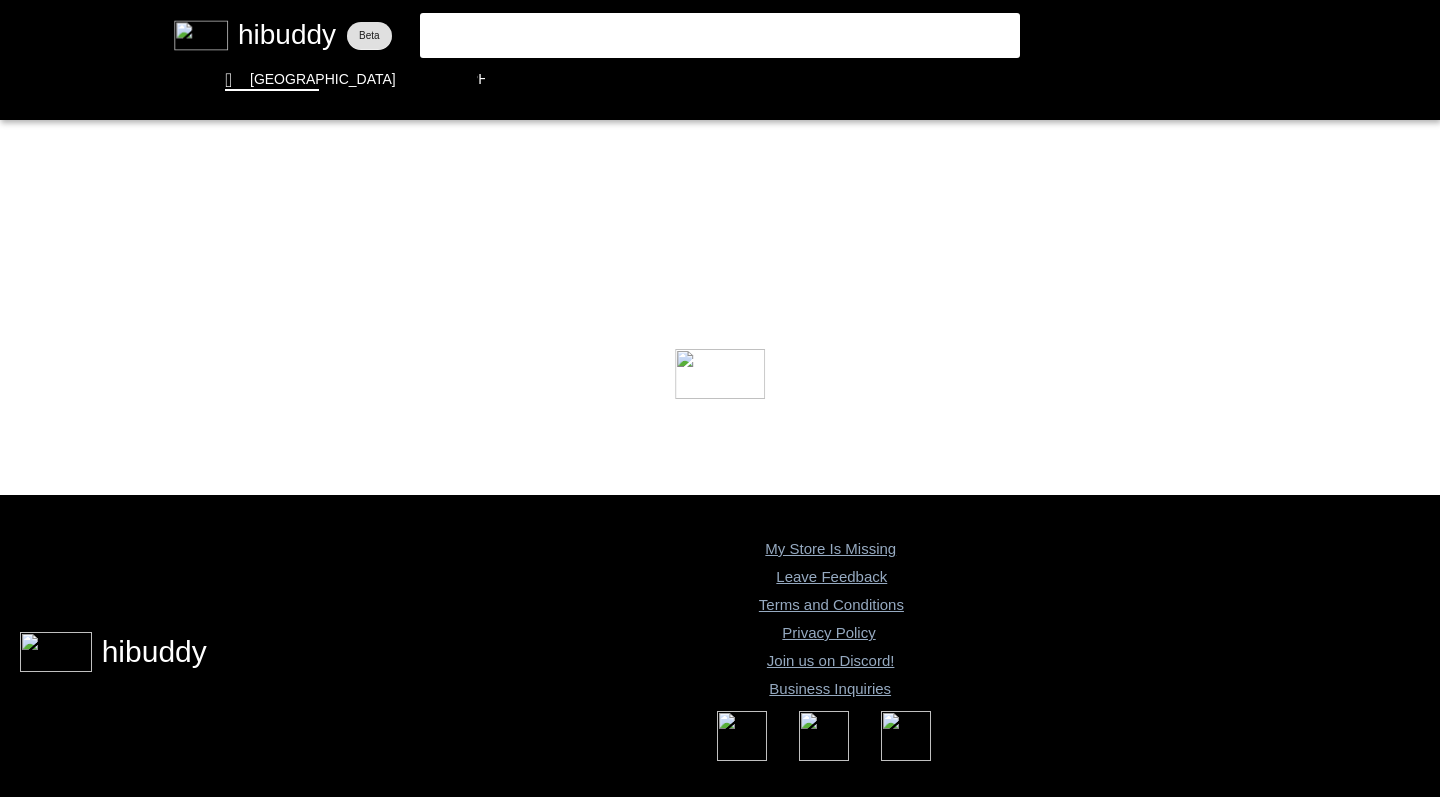 click at bounding box center (720, 398) 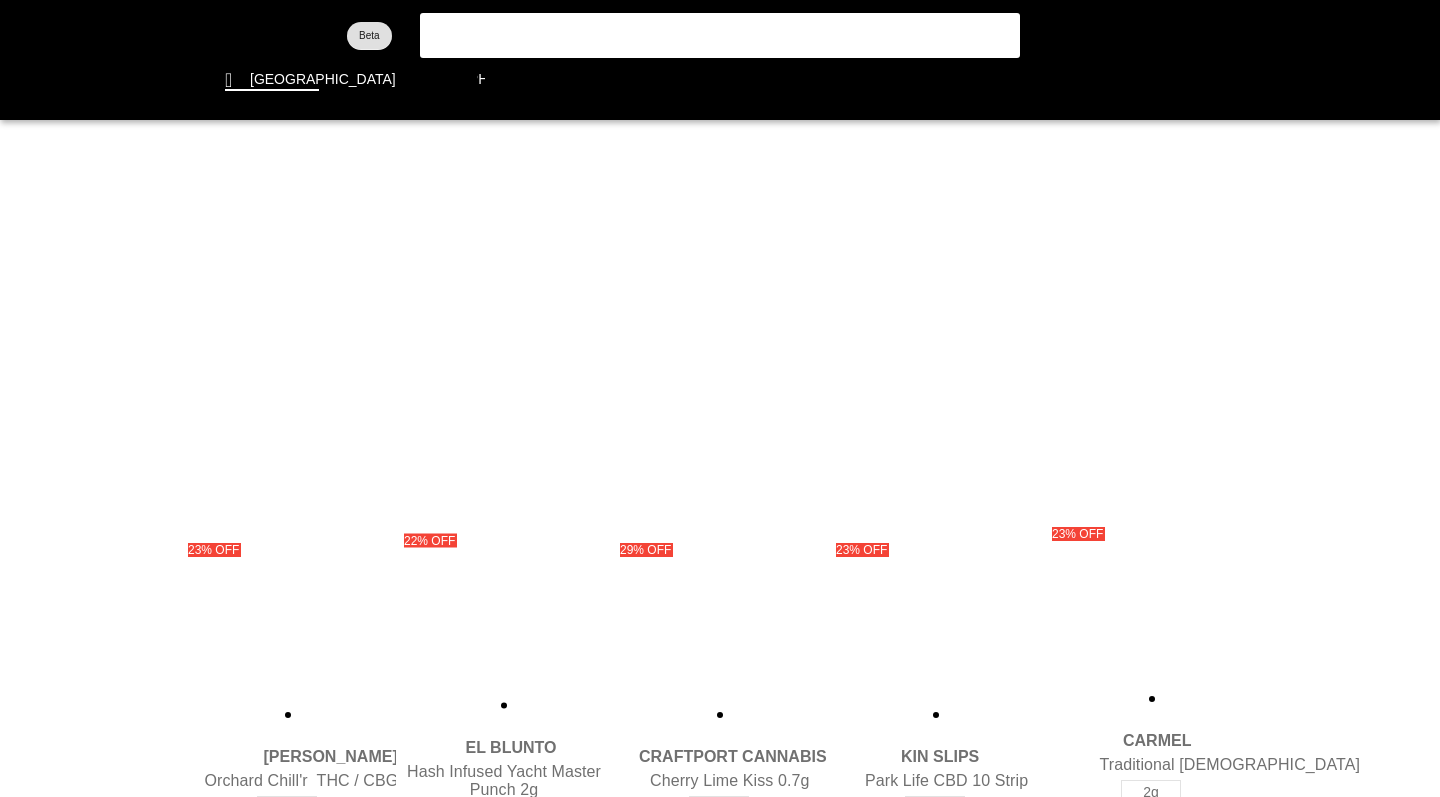 scroll, scrollTop: 0, scrollLeft: 0, axis: both 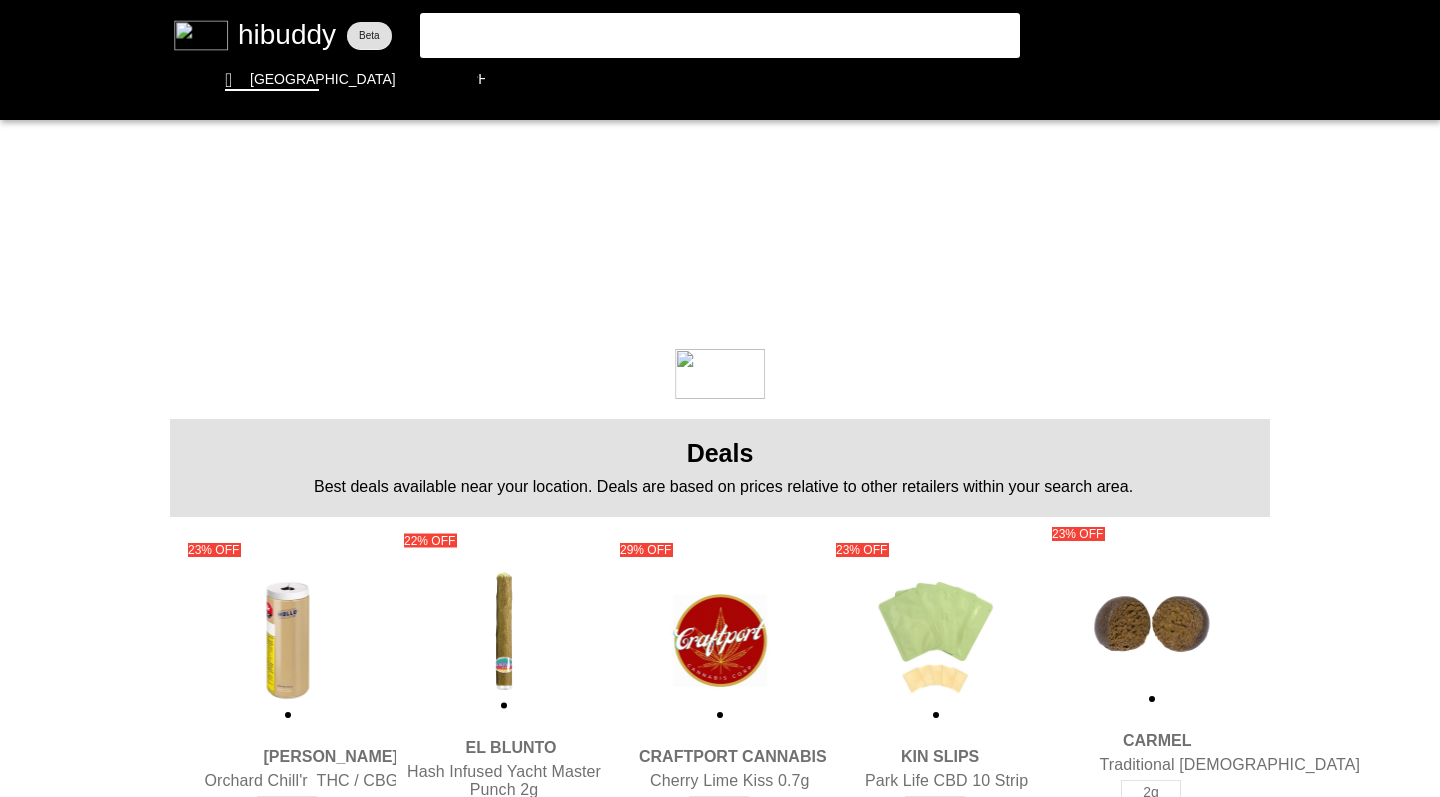 click at bounding box center [720, 398] 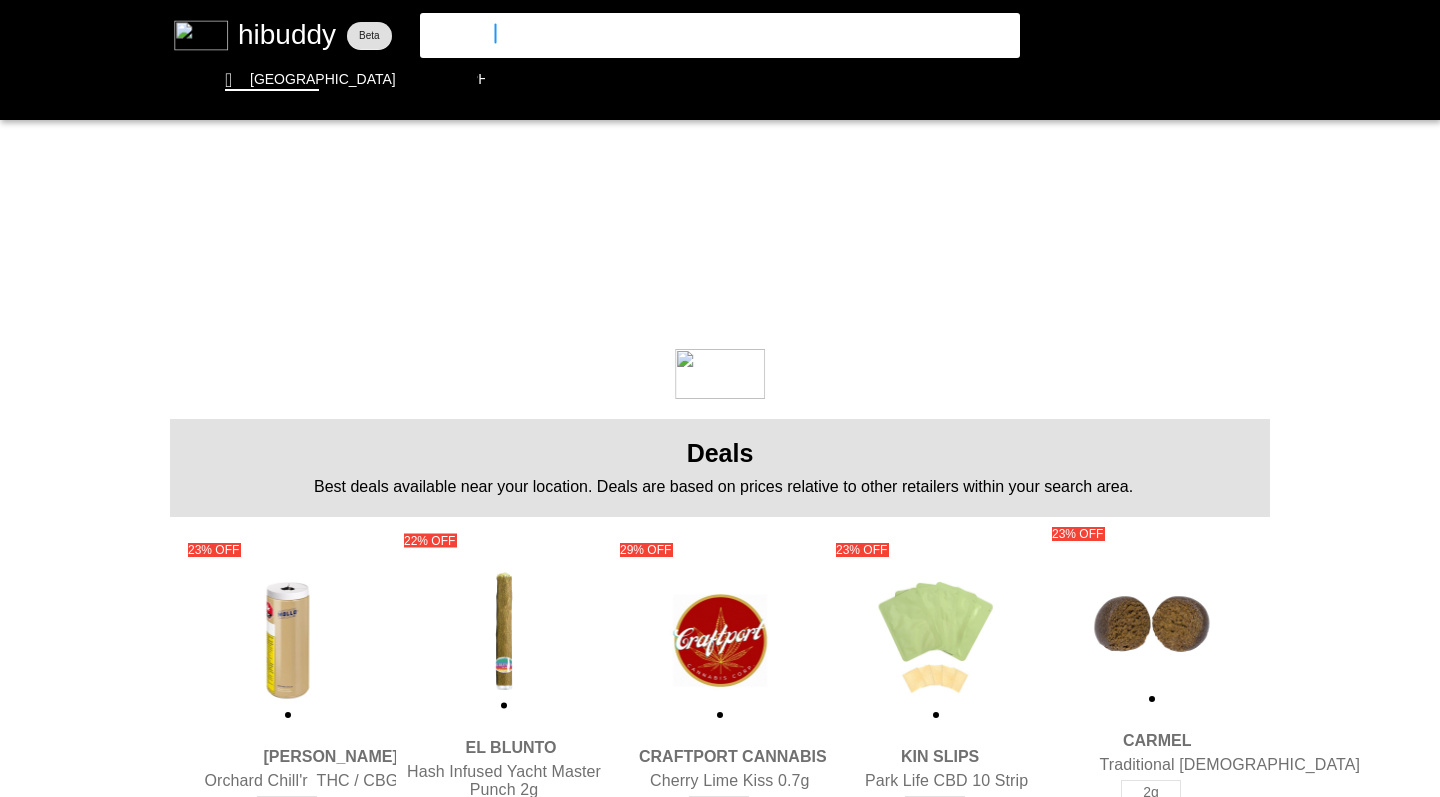 type on "[MEDICAL_DATA] pop" 